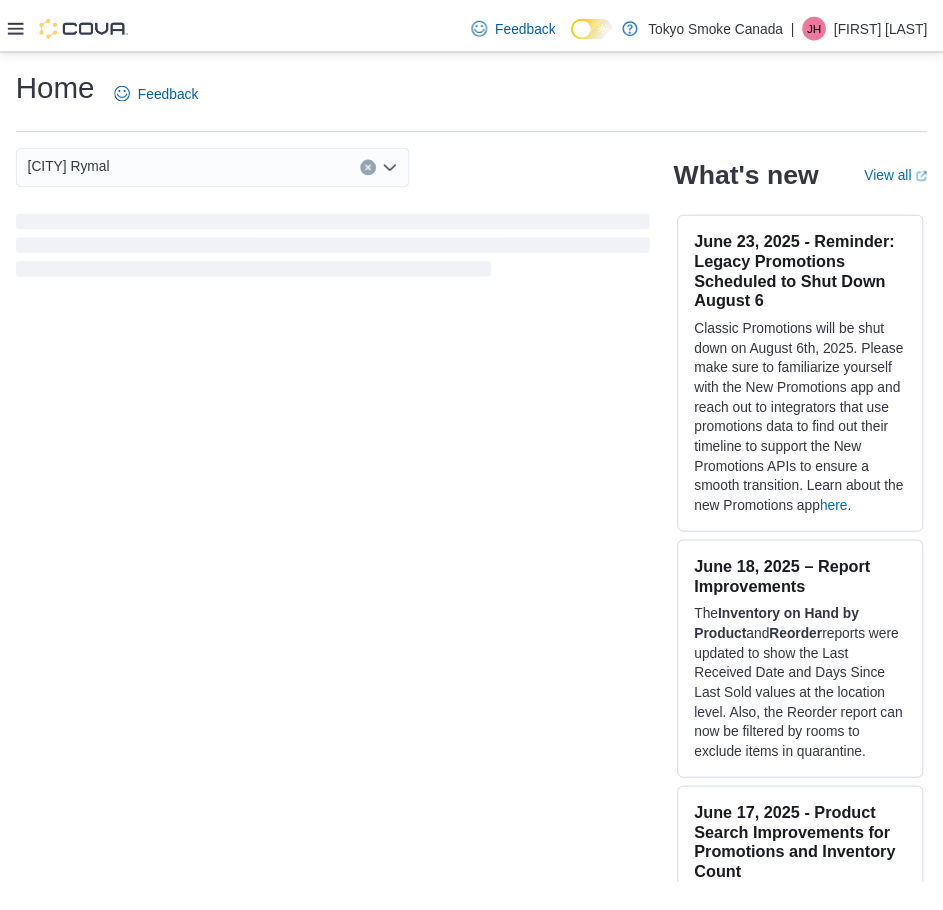 scroll, scrollTop: 0, scrollLeft: 0, axis: both 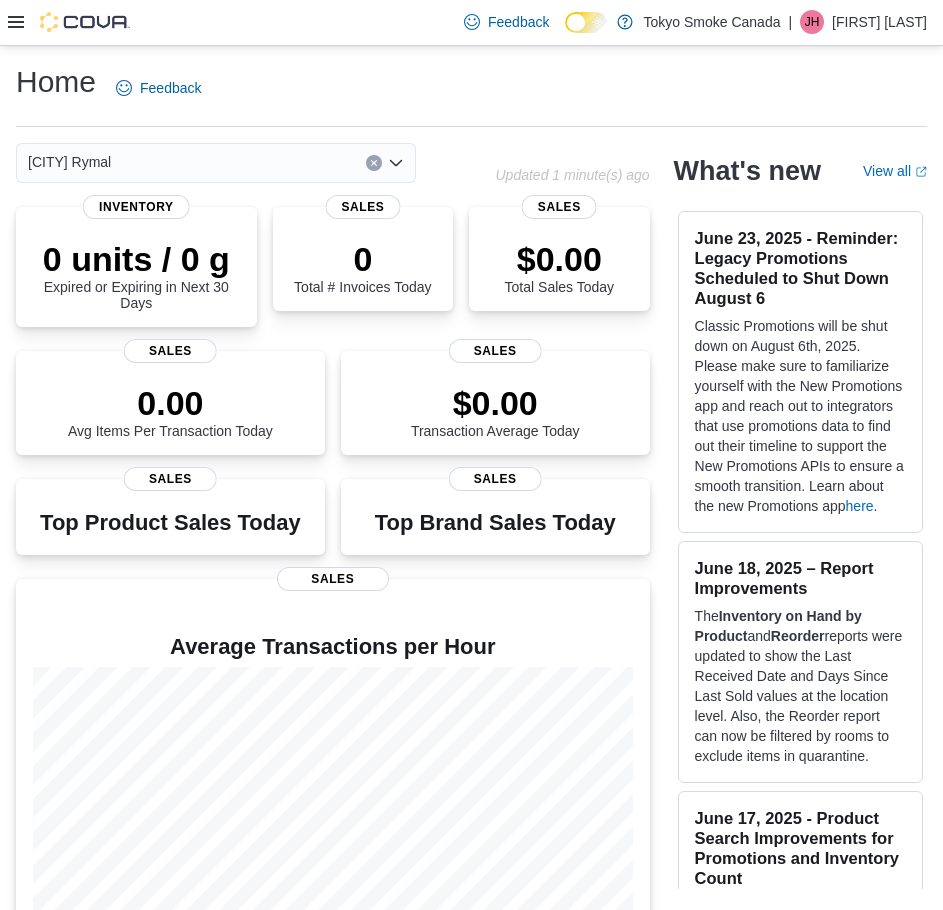 click 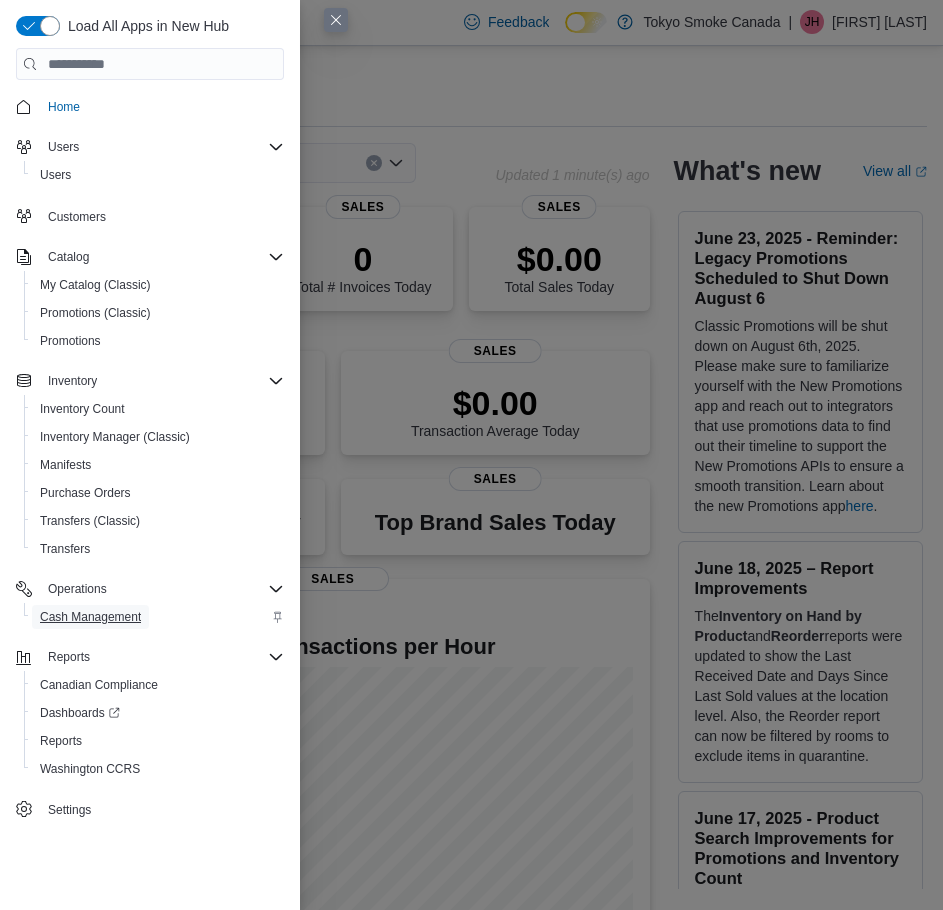 click on "Cash Management" at bounding box center [90, 617] 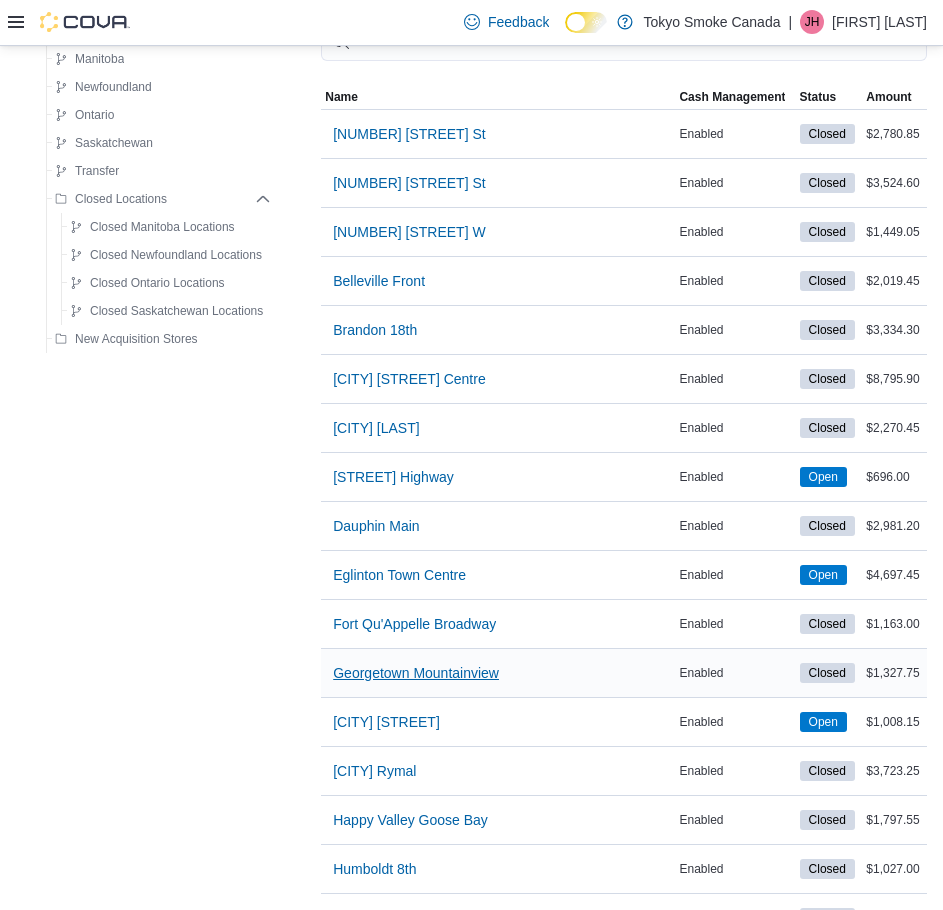 scroll, scrollTop: 300, scrollLeft: 0, axis: vertical 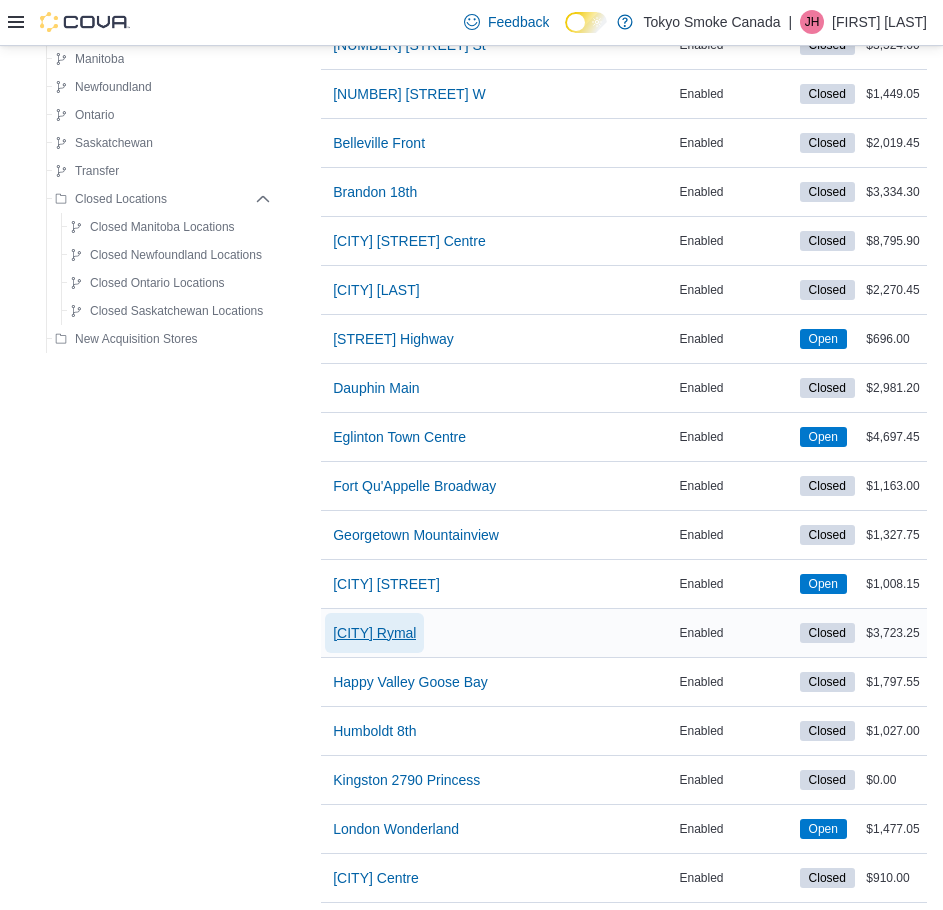 click on "[CITY] Rymal" at bounding box center (374, 633) 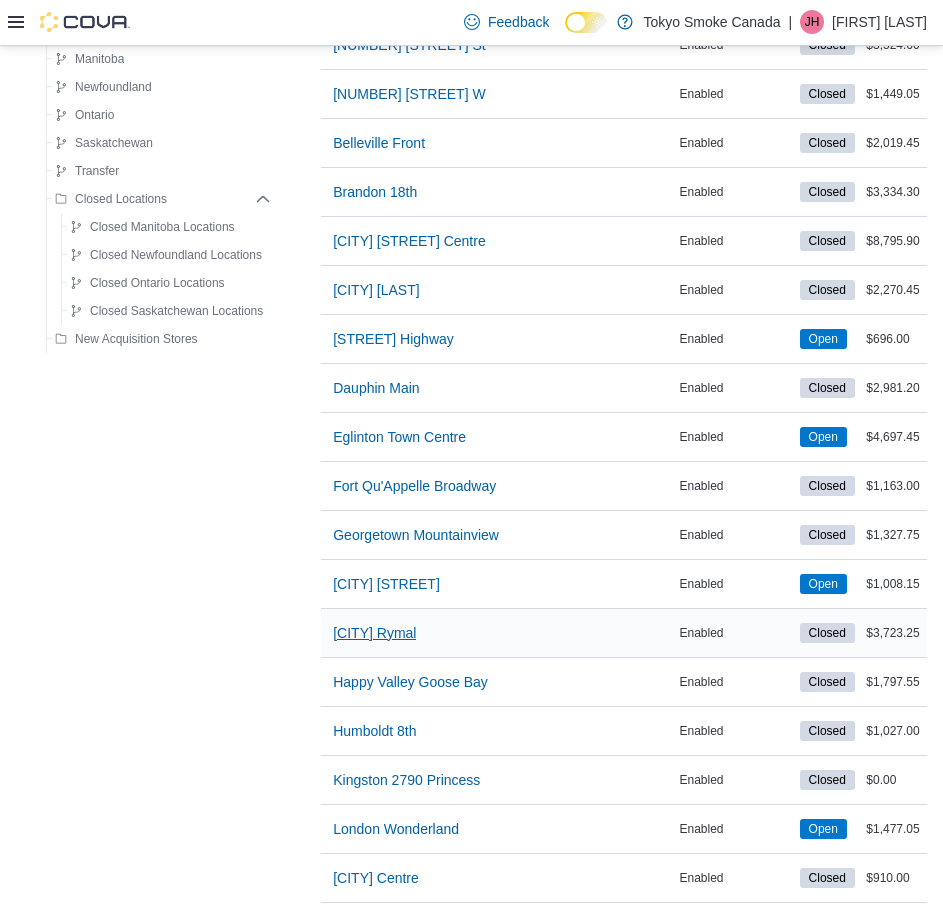 scroll, scrollTop: 0, scrollLeft: 0, axis: both 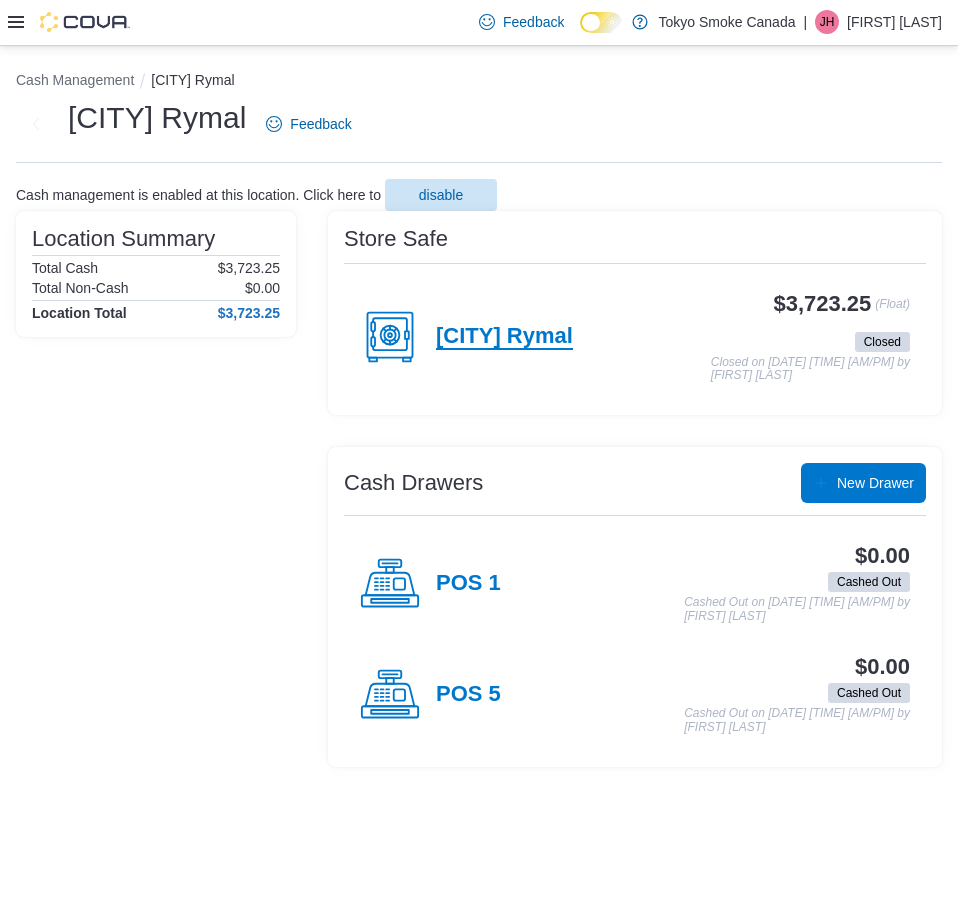 click on "[CITY] Rymal" at bounding box center (504, 337) 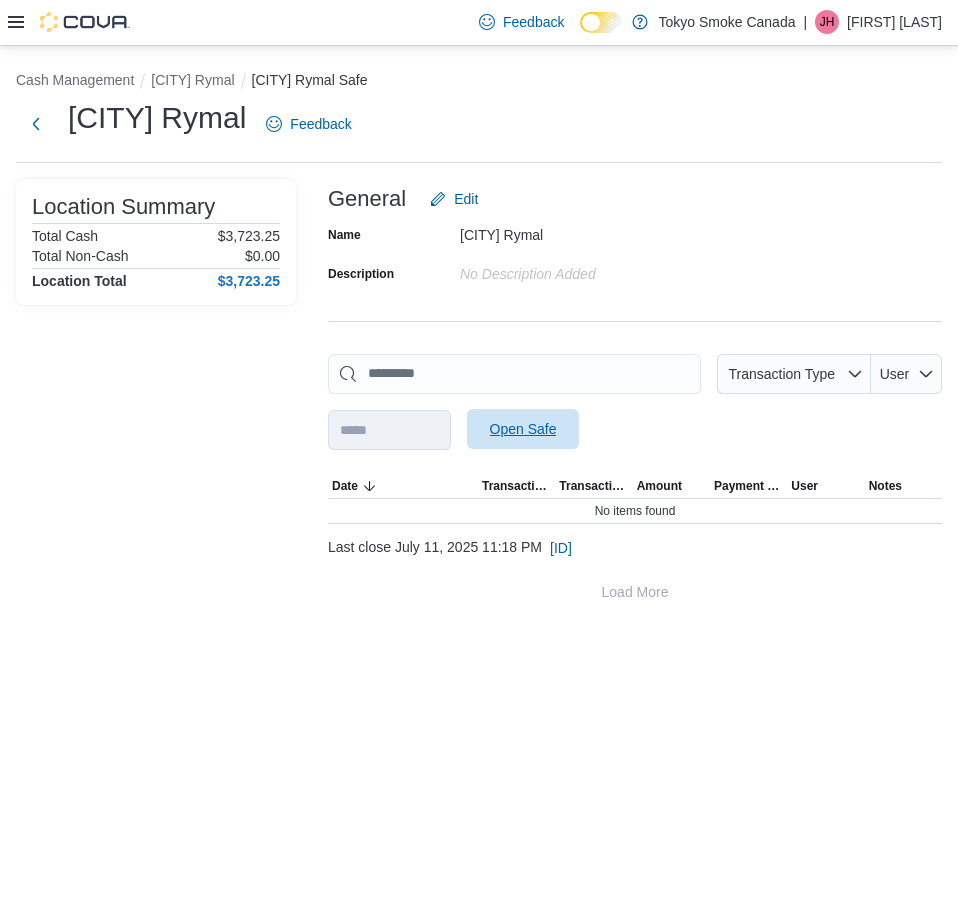 drag, startPoint x: 566, startPoint y: 450, endPoint x: 568, endPoint y: 435, distance: 15.132746 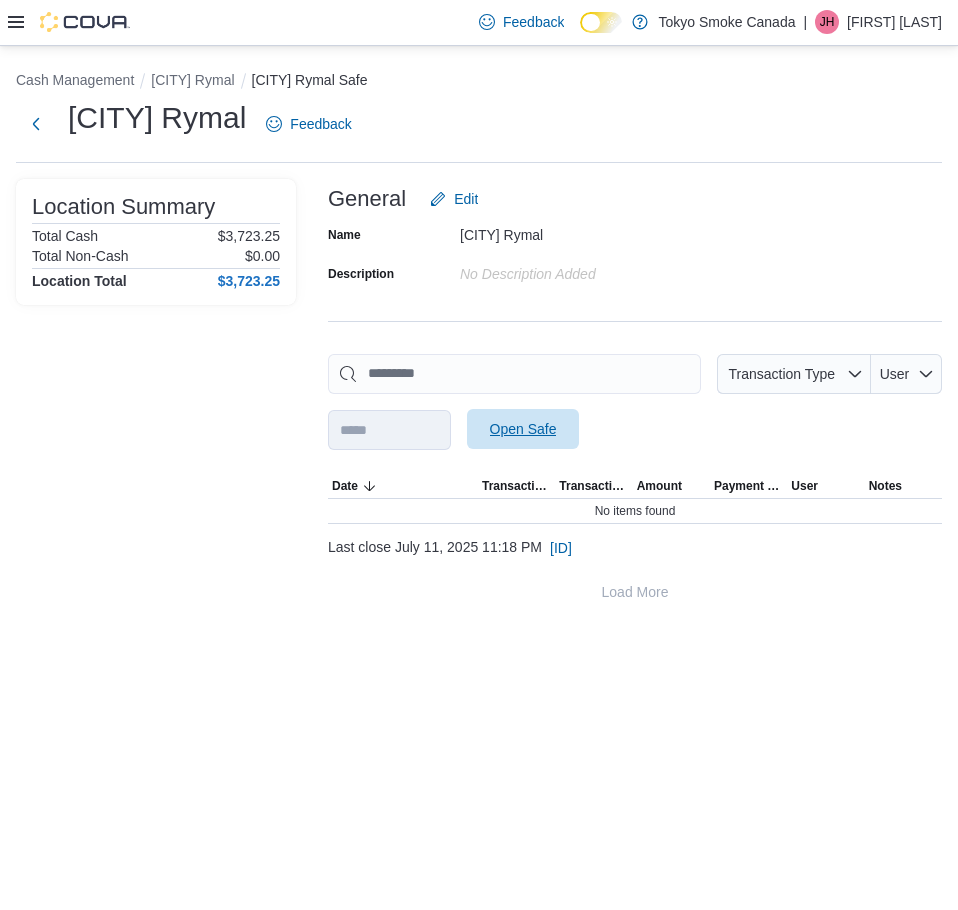 click on "Open Safe" at bounding box center (523, 429) 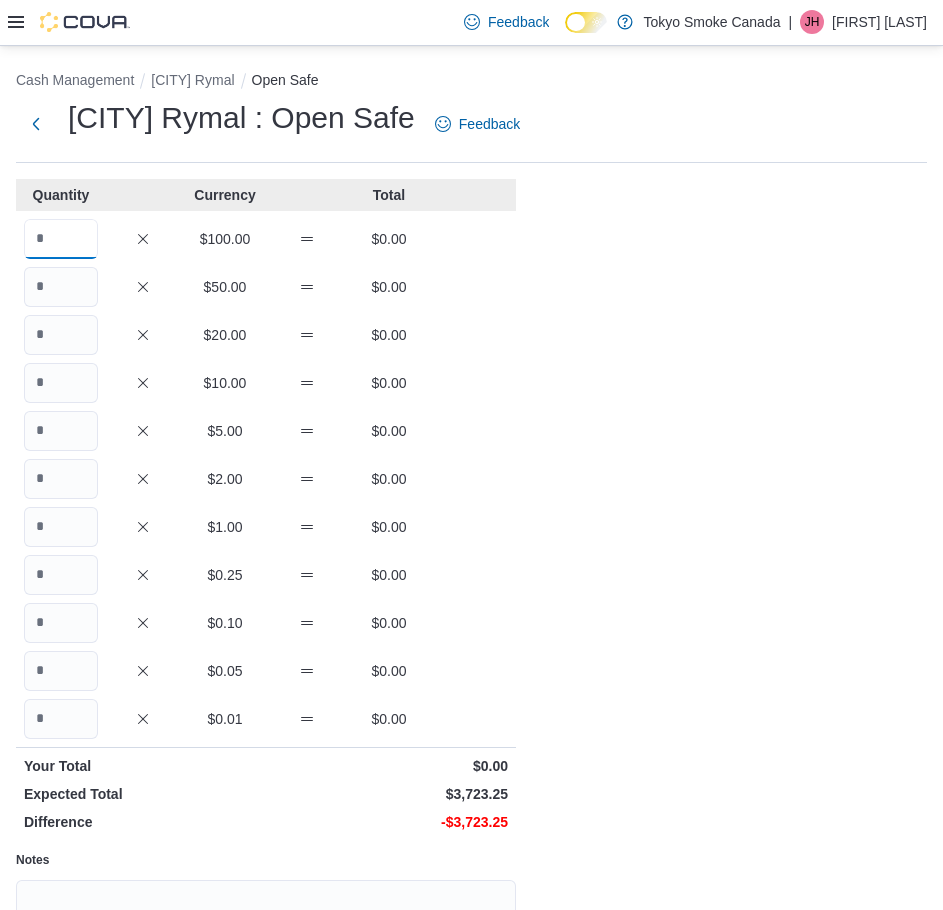 click at bounding box center (61, 239) 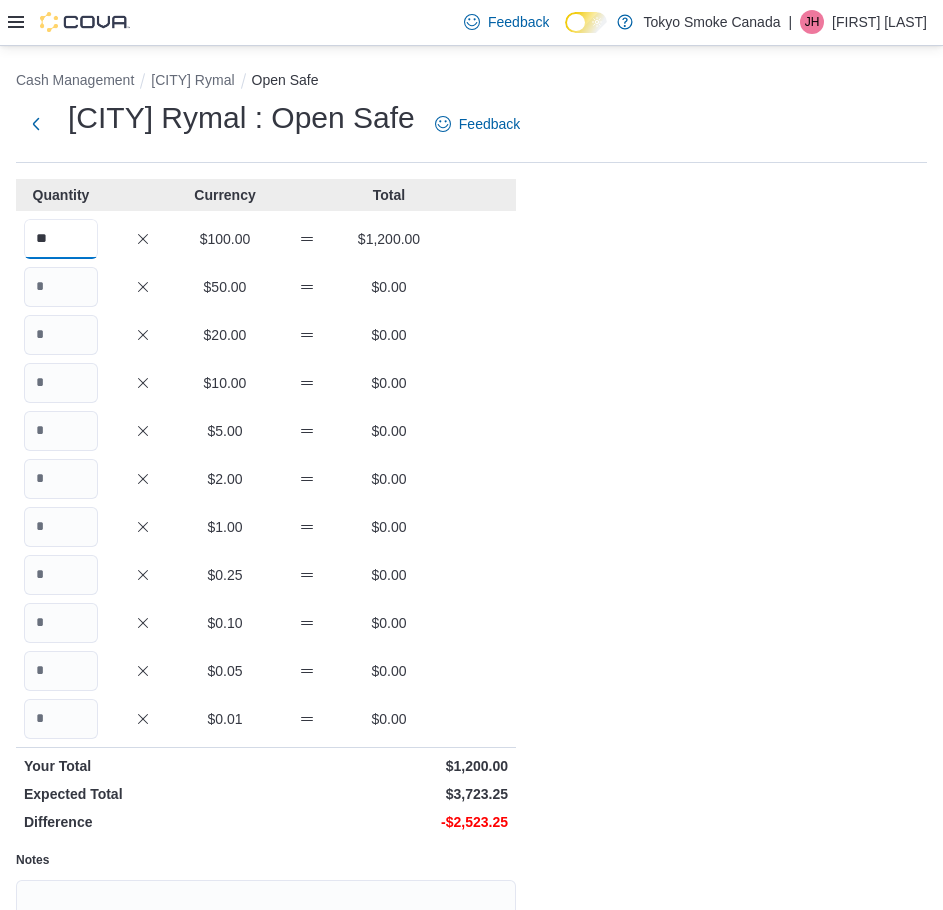 type on "**" 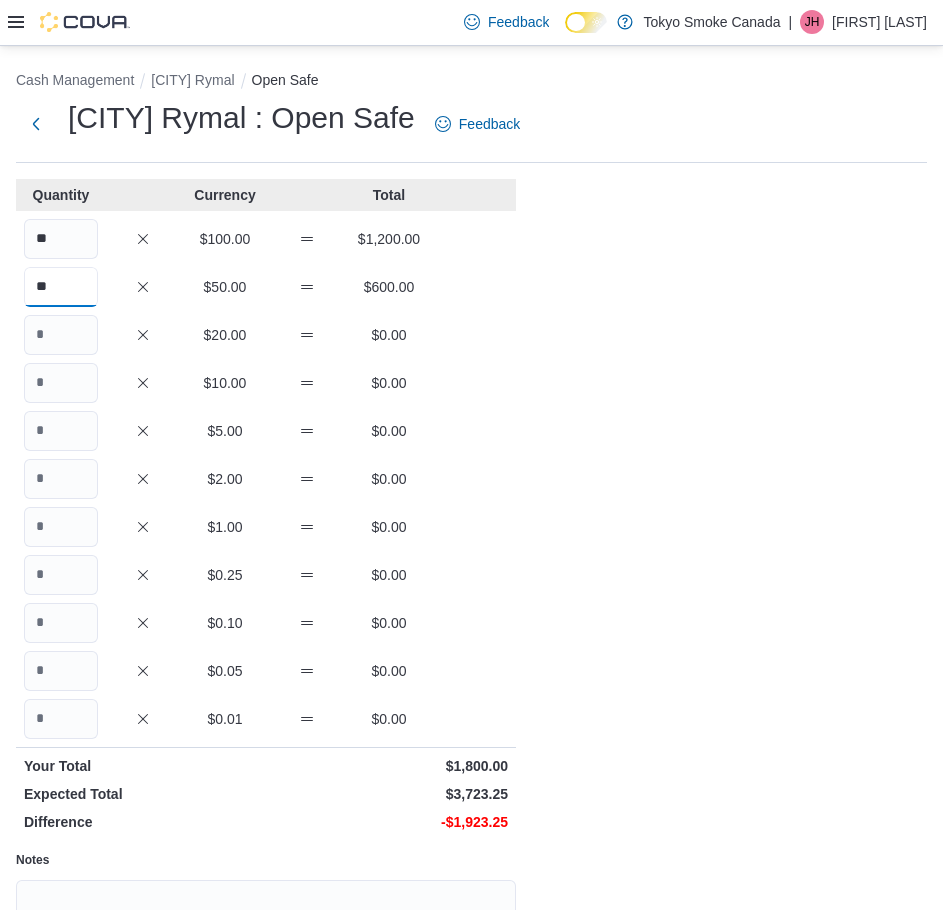 type on "**" 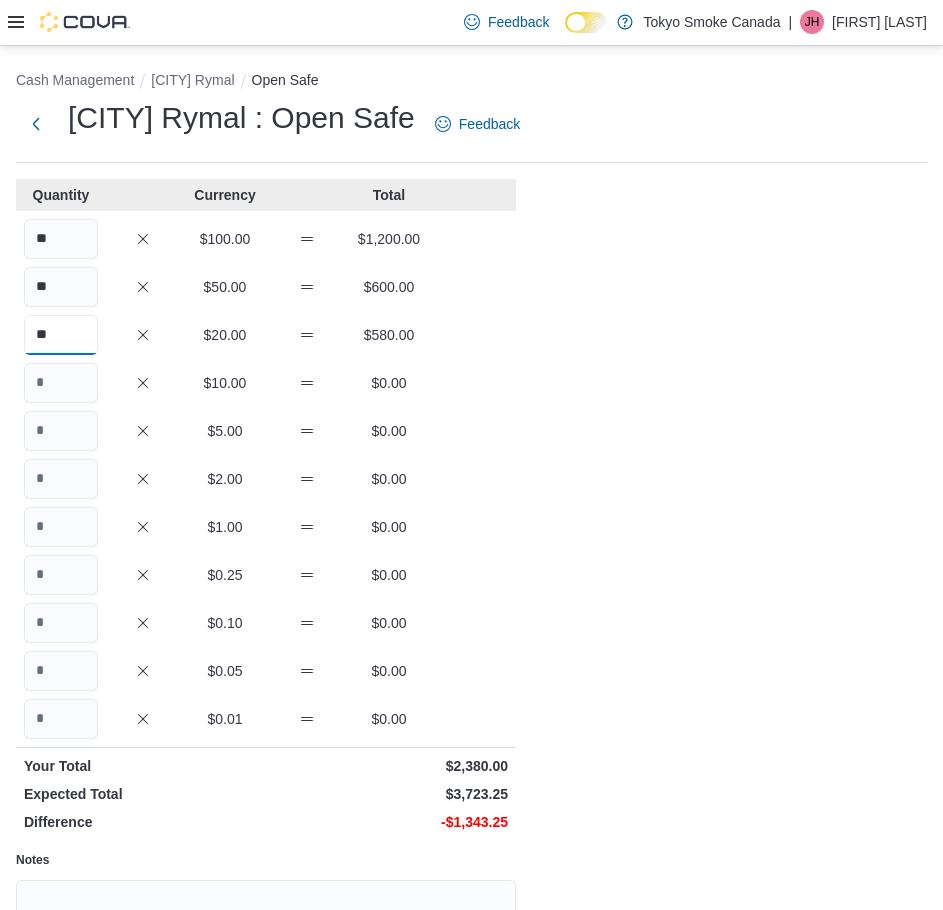 type on "**" 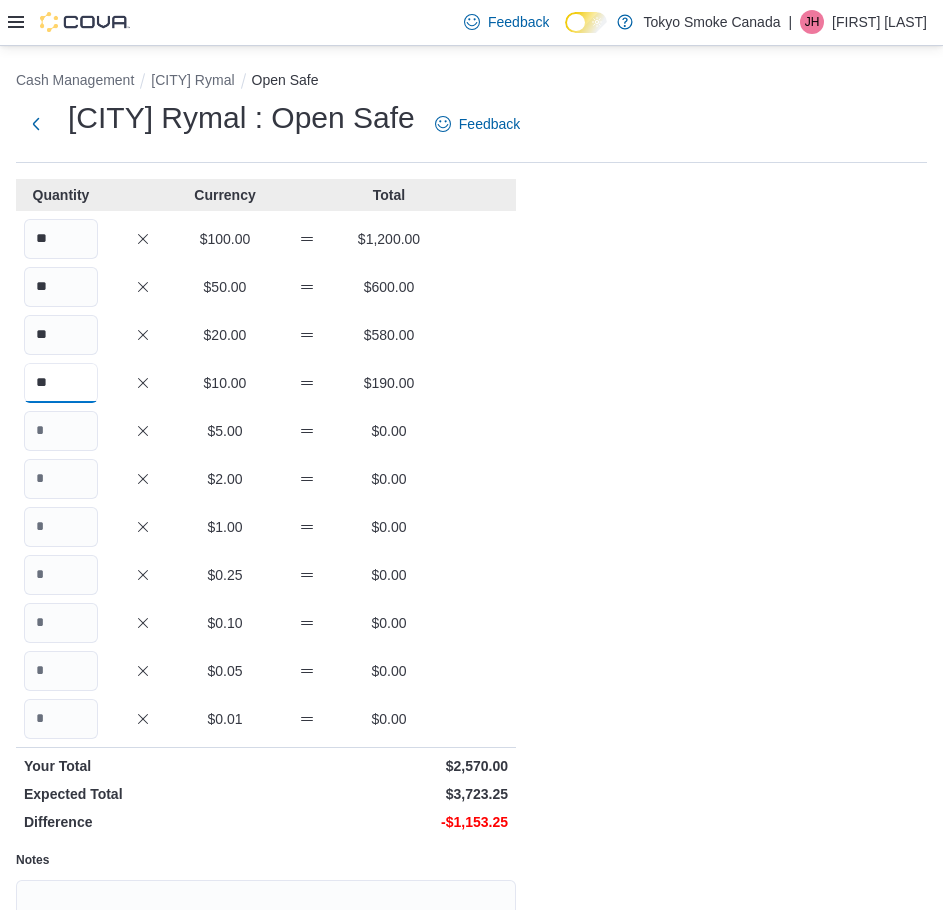 type on "**" 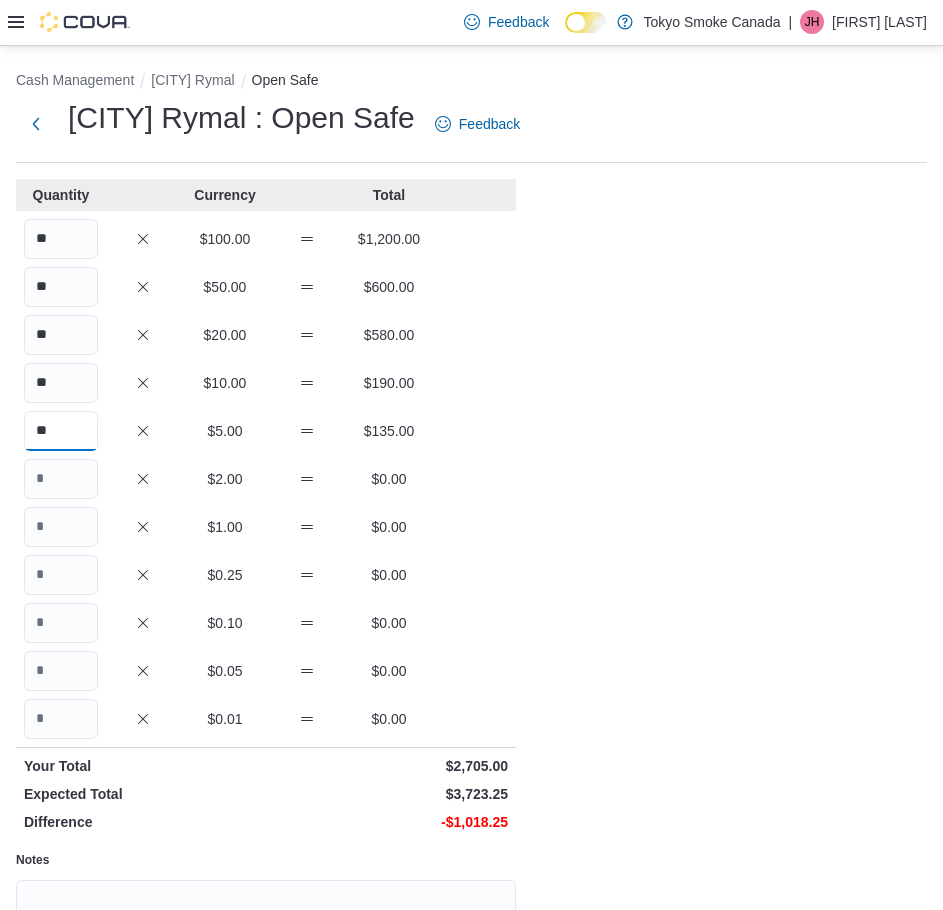 type on "**" 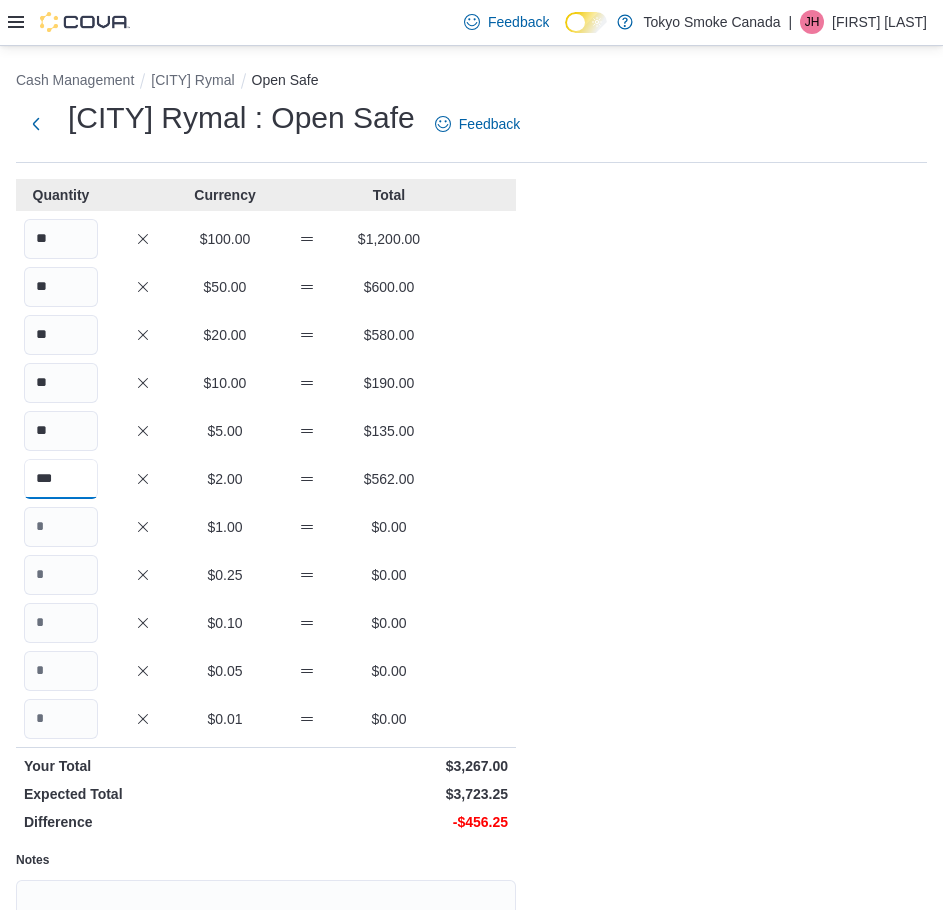 type on "***" 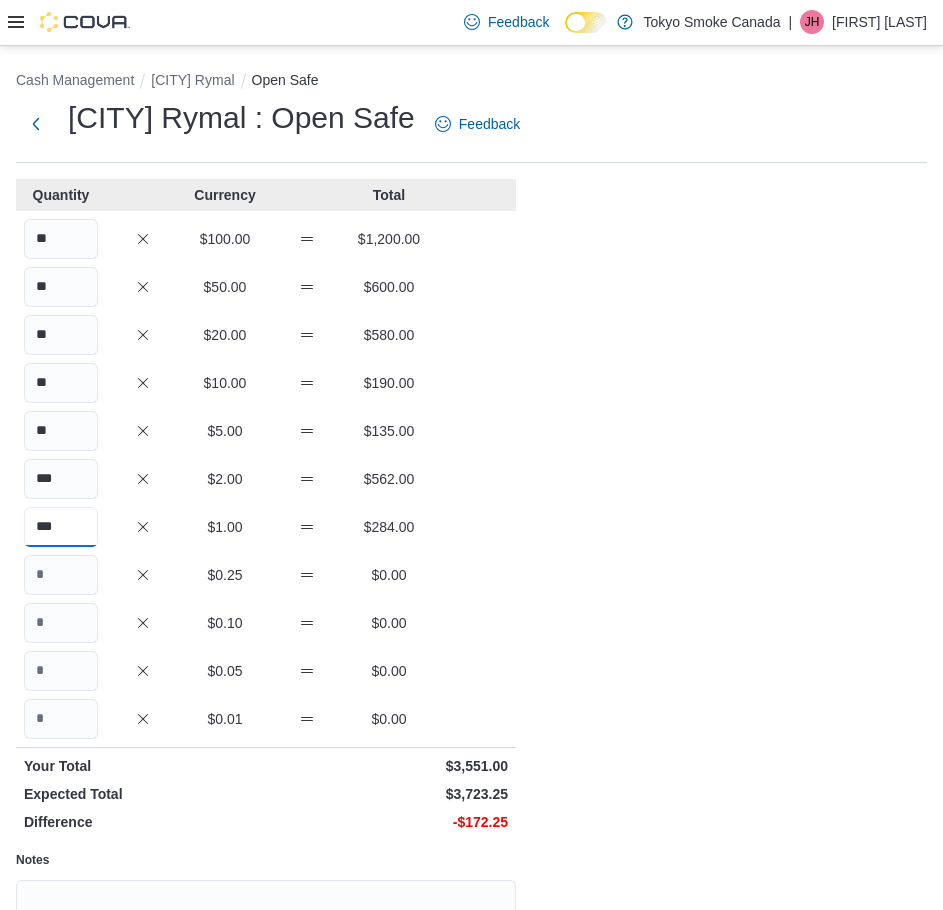 type on "***" 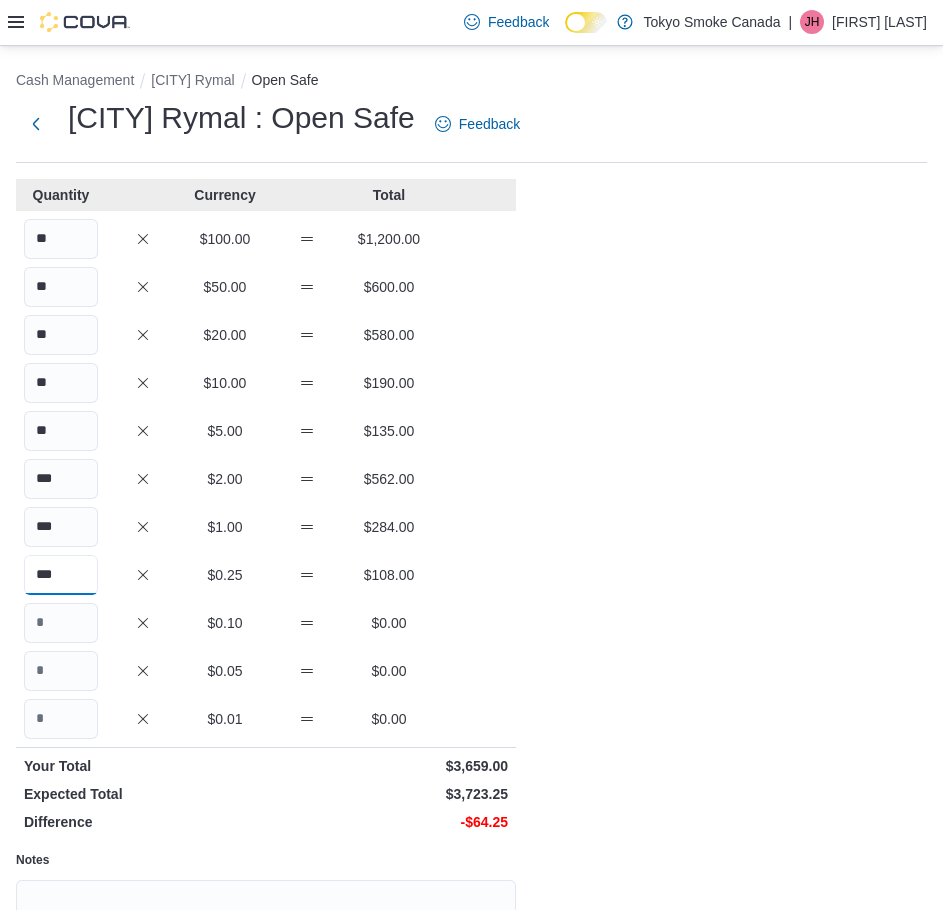 type on "***" 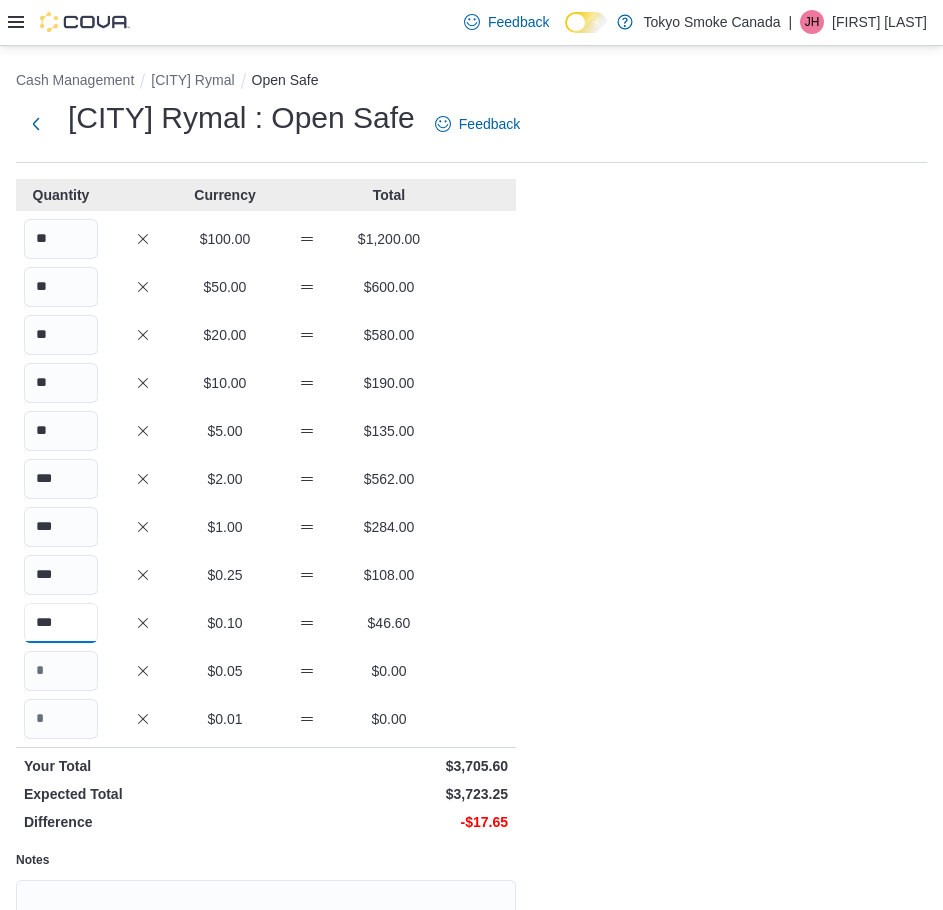 type on "***" 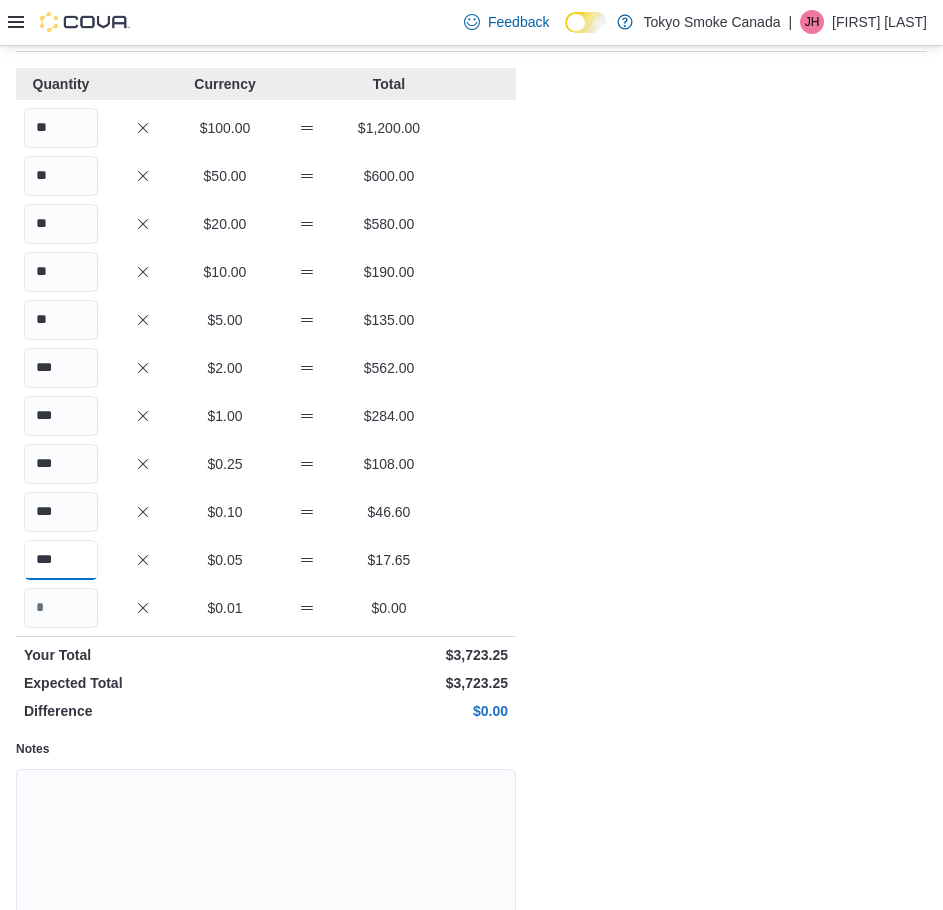 scroll, scrollTop: 207, scrollLeft: 0, axis: vertical 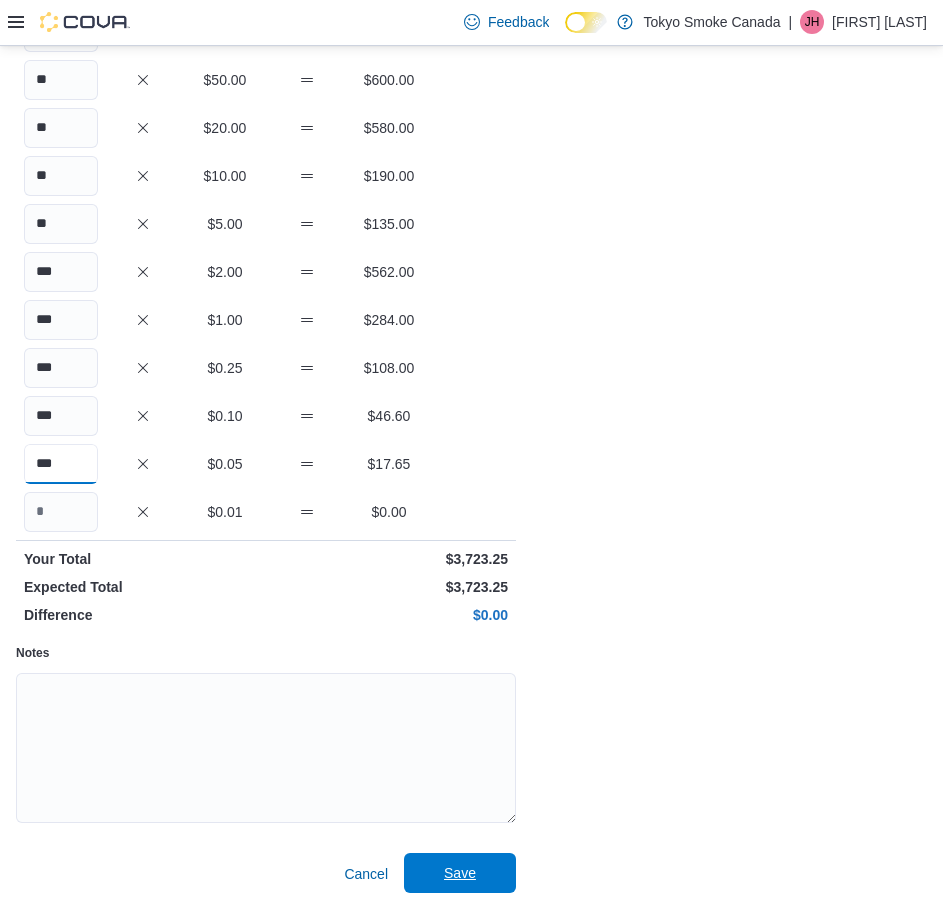 type on "***" 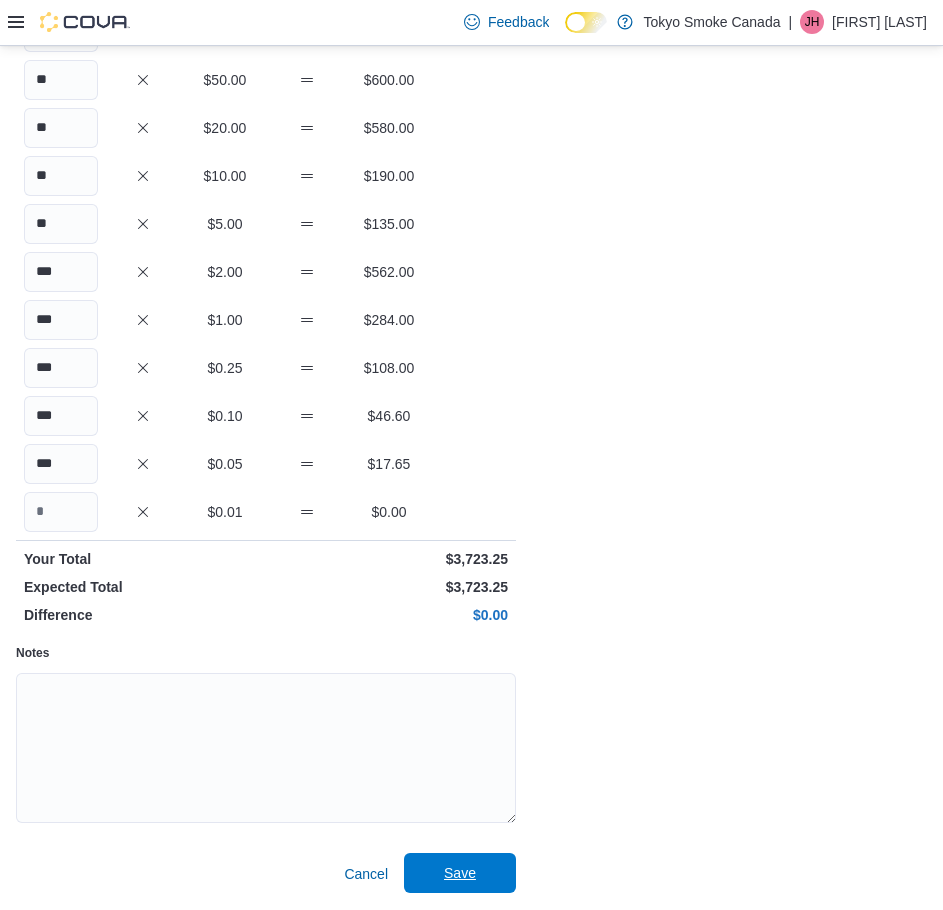 click on "Save" at bounding box center [460, 873] 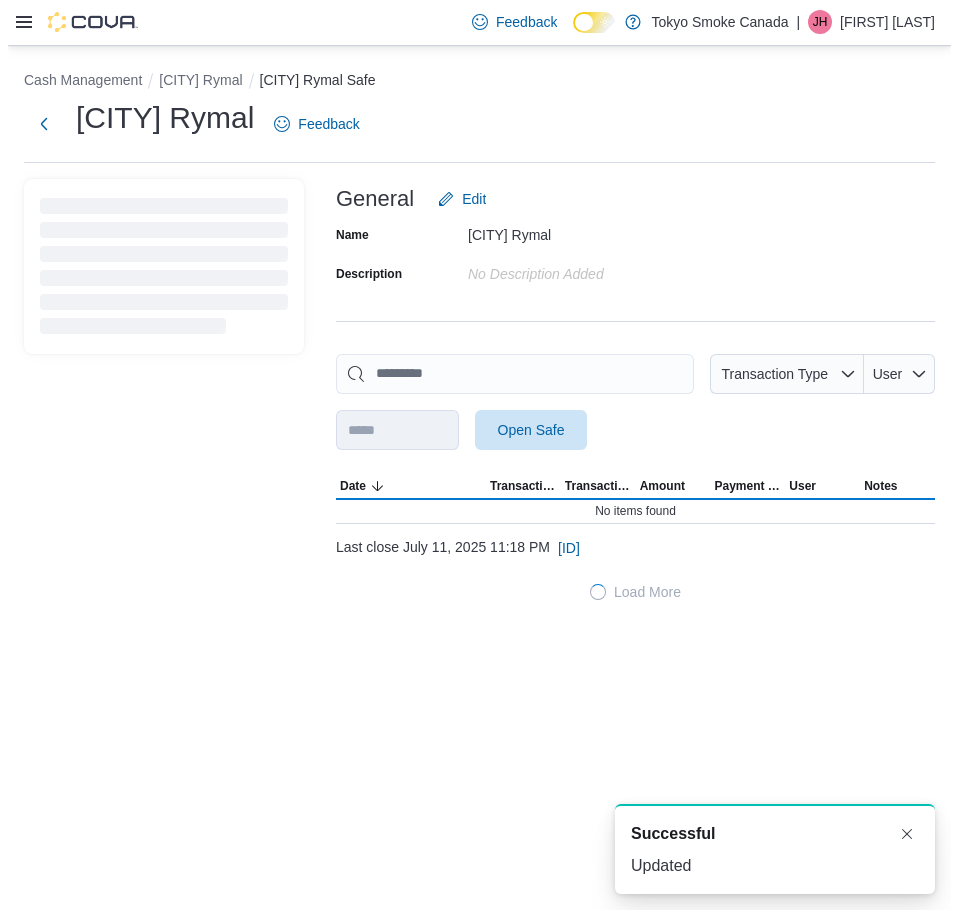 scroll, scrollTop: 0, scrollLeft: 0, axis: both 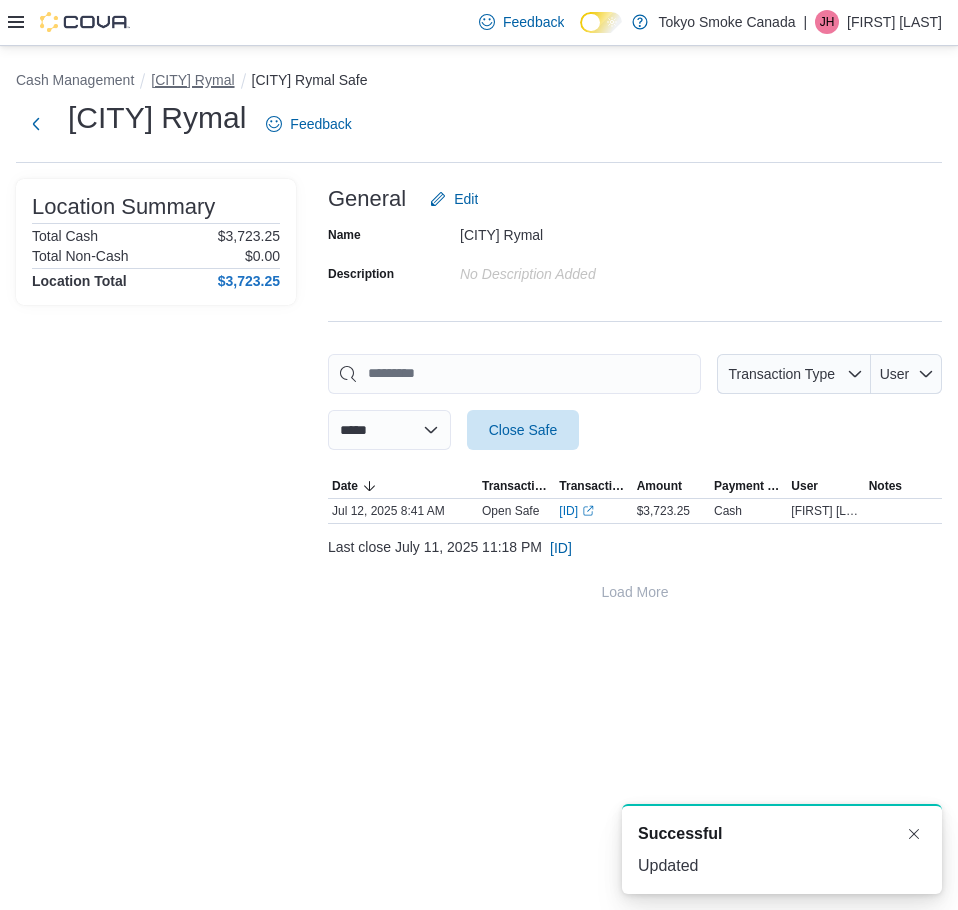 click on "[CITY] Rymal" at bounding box center (192, 80) 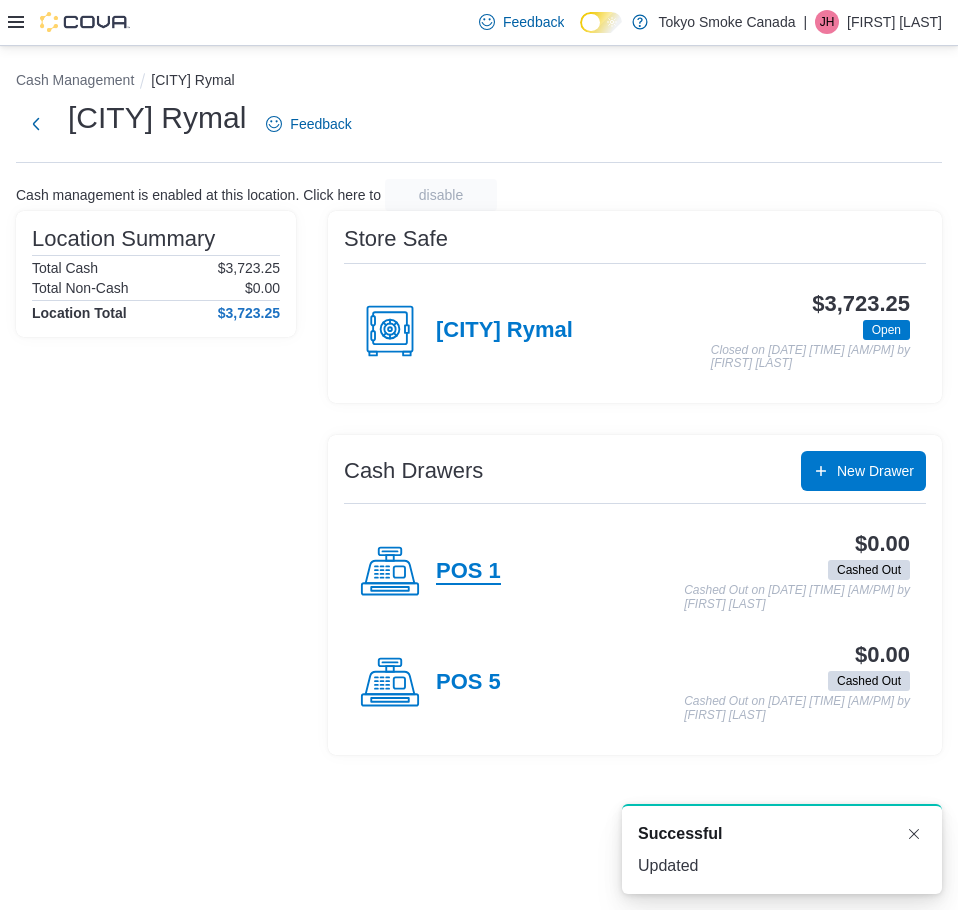 click on "POS 1" at bounding box center (468, 572) 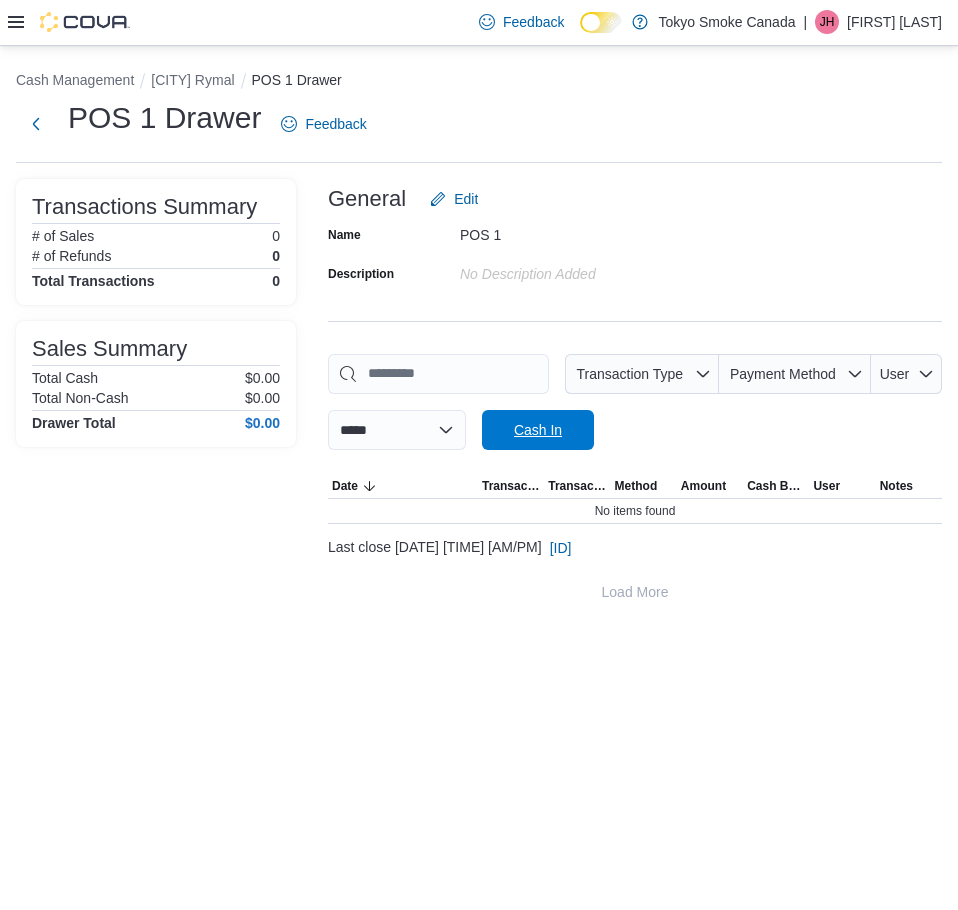 click on "Cash In" at bounding box center (538, 430) 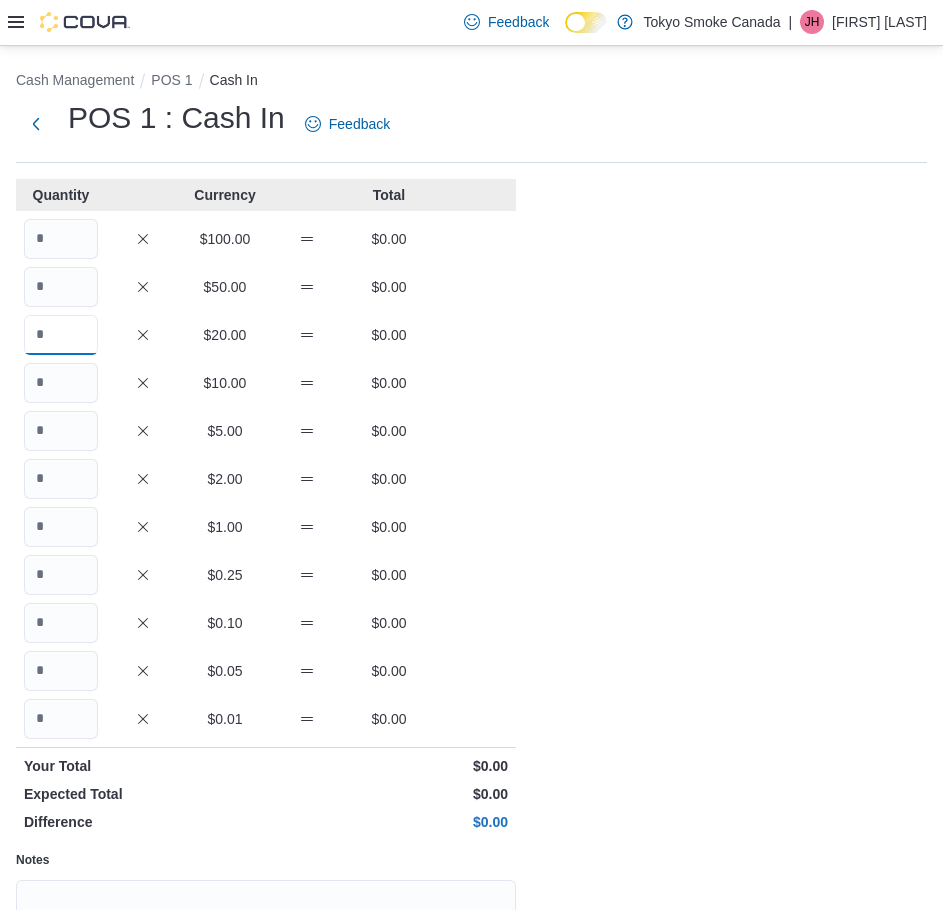 click at bounding box center (61, 335) 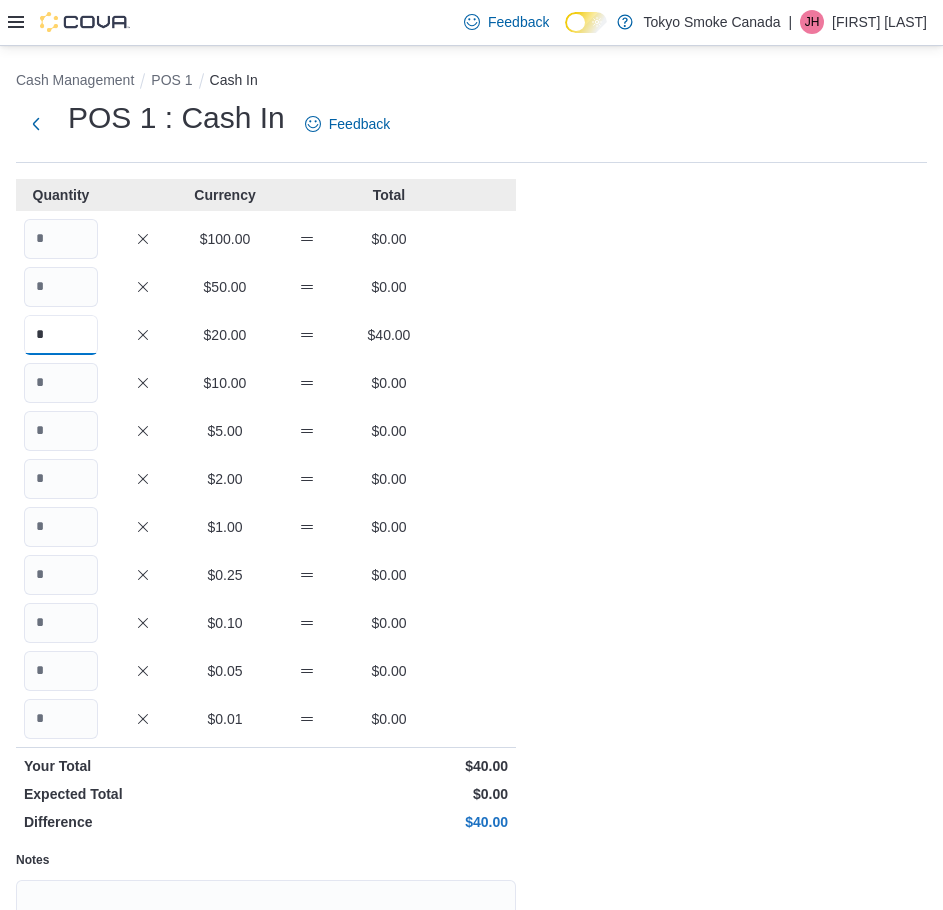 type on "*" 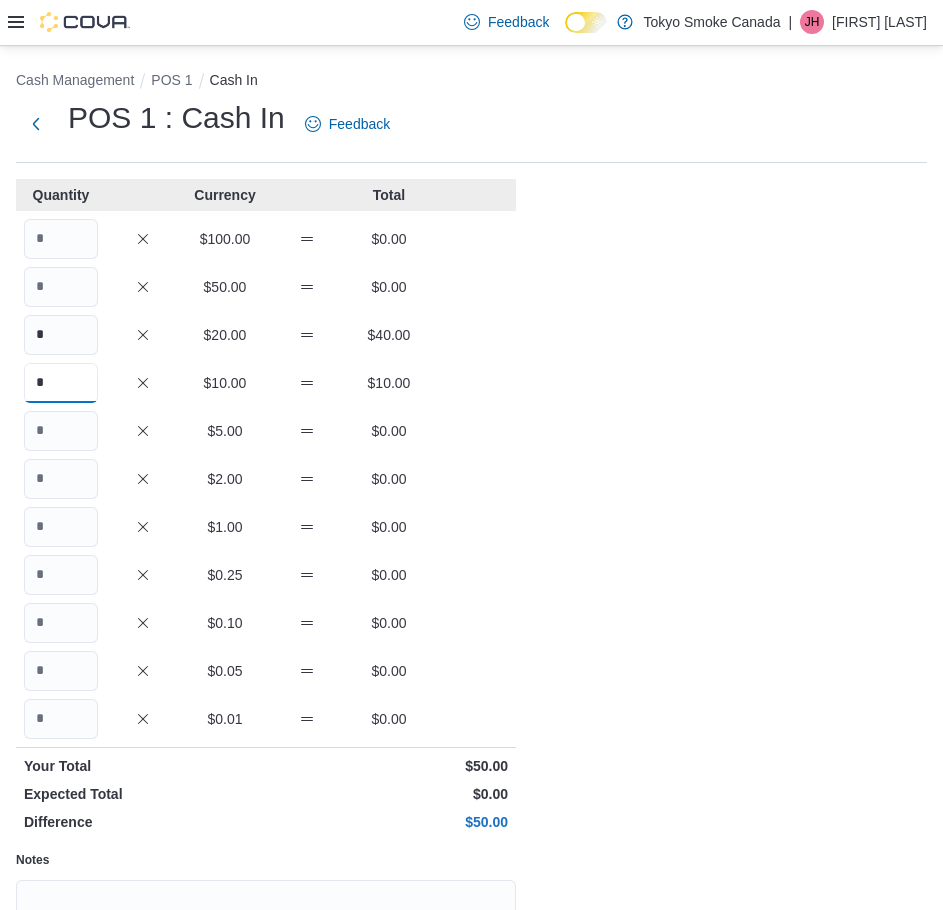 type on "*" 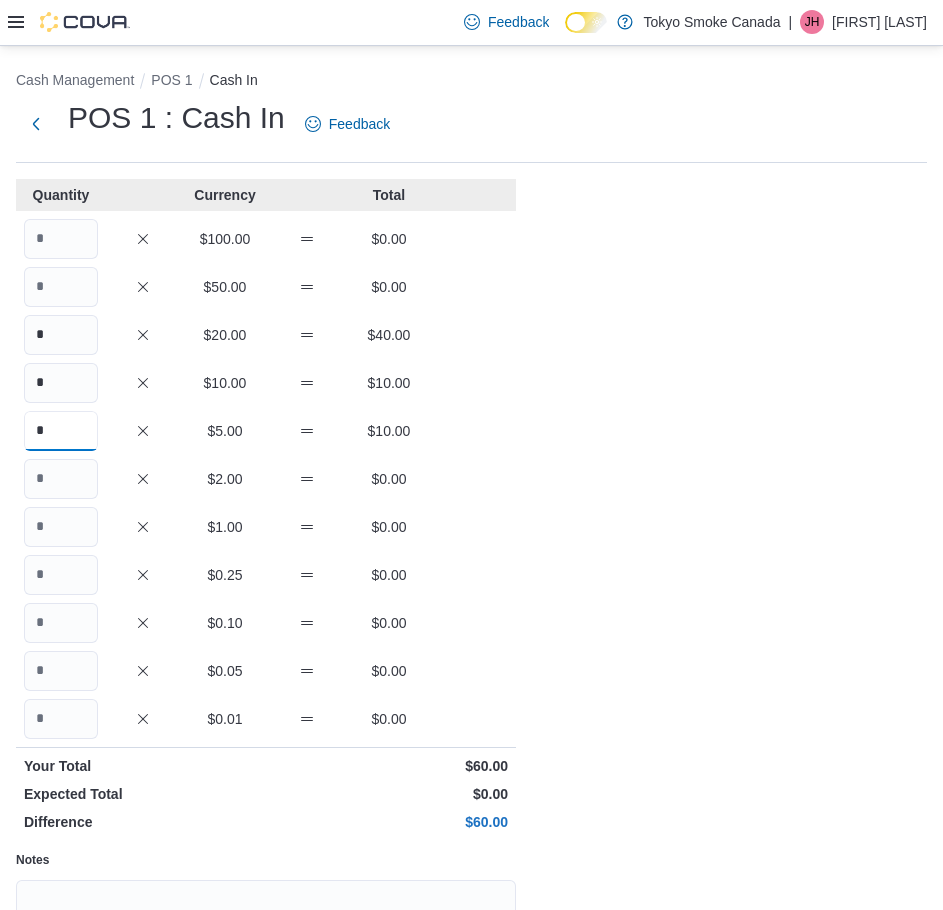 type on "*" 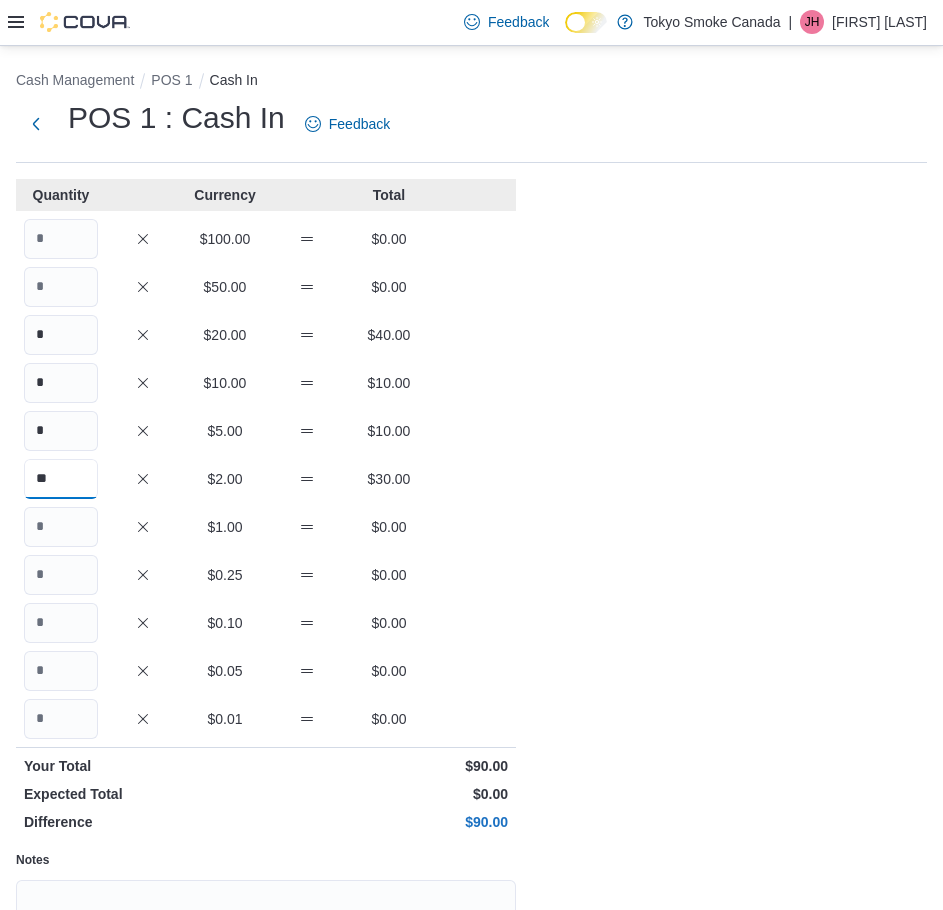 type on "**" 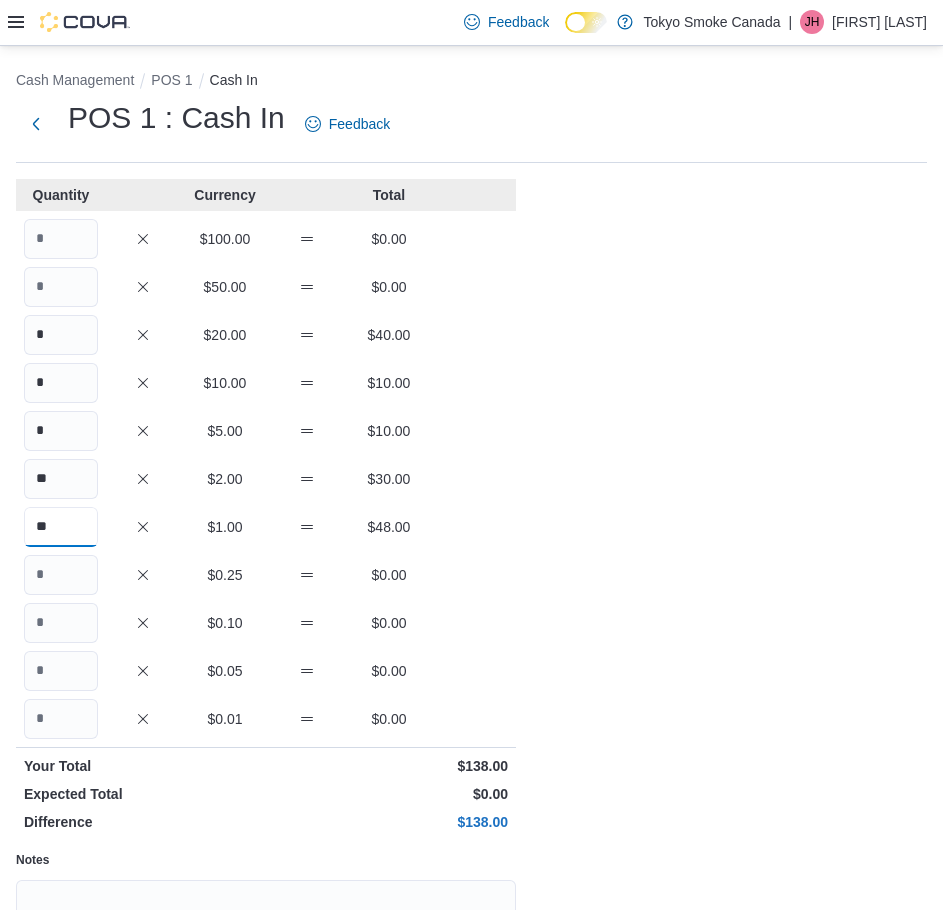 type on "**" 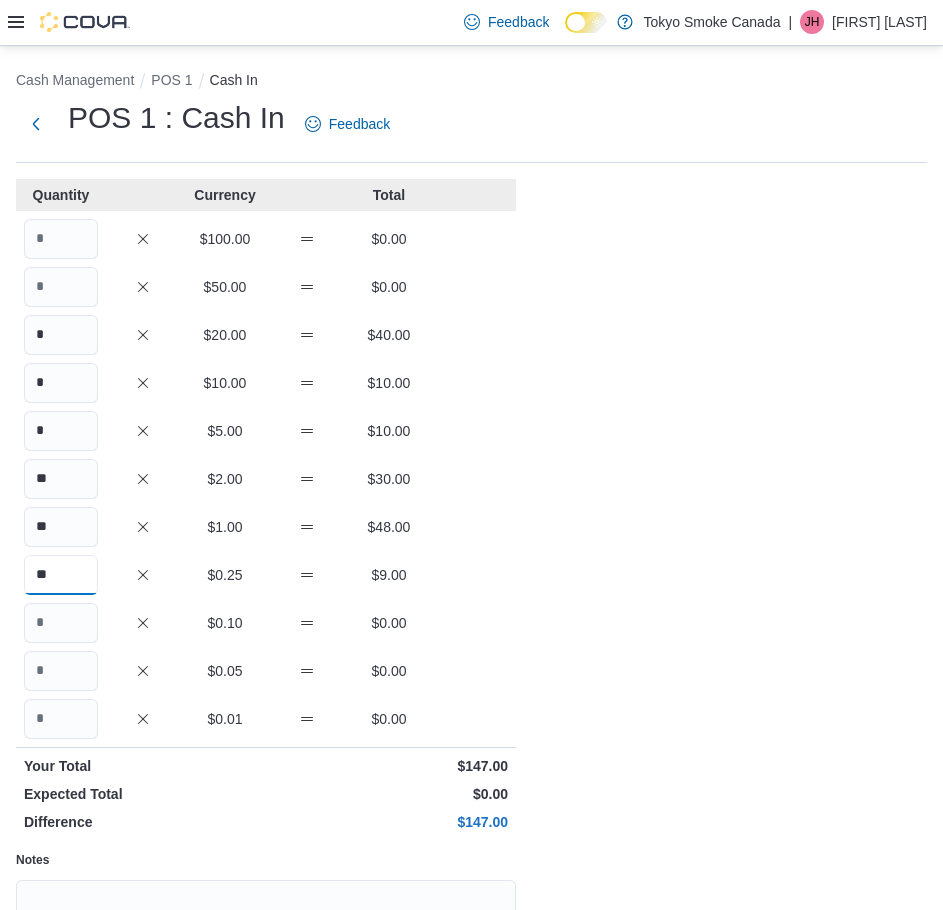 type on "**" 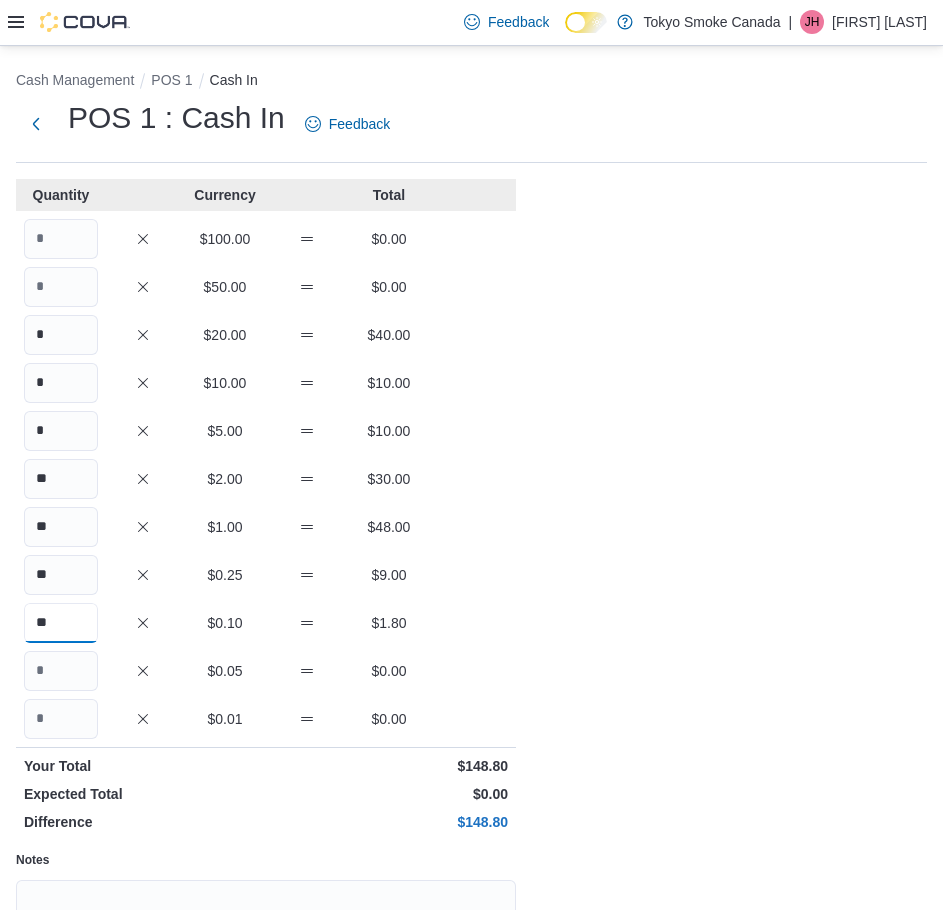 type on "**" 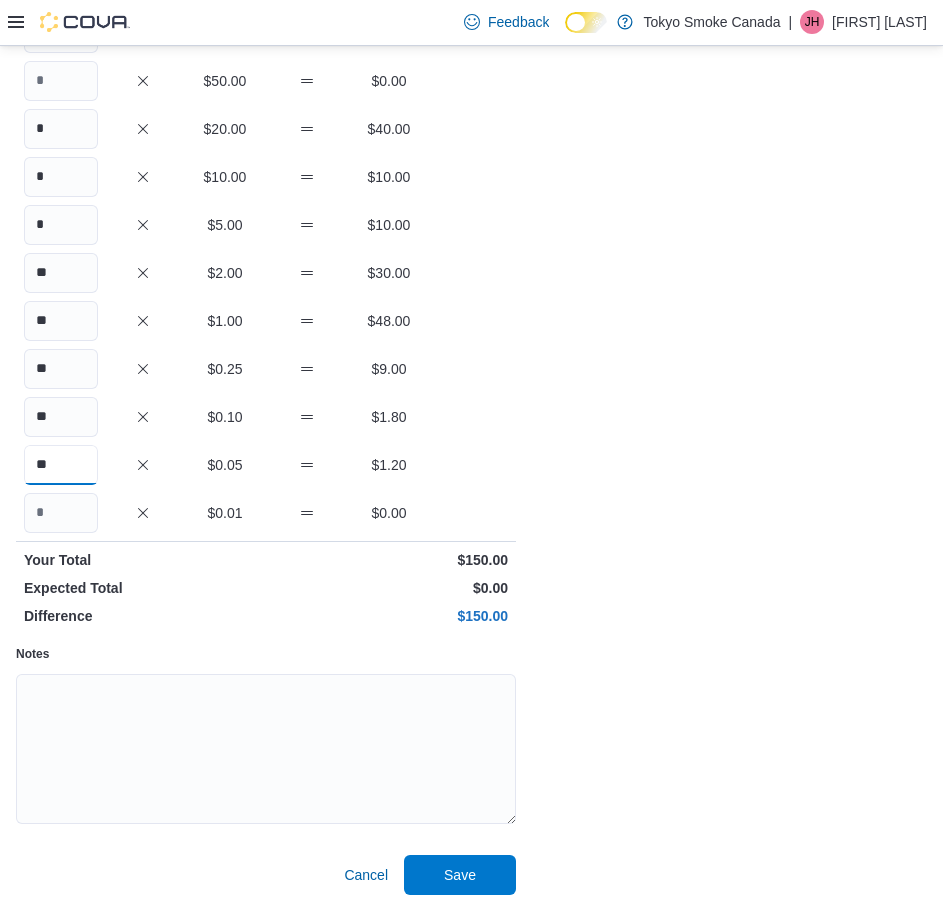 scroll, scrollTop: 207, scrollLeft: 0, axis: vertical 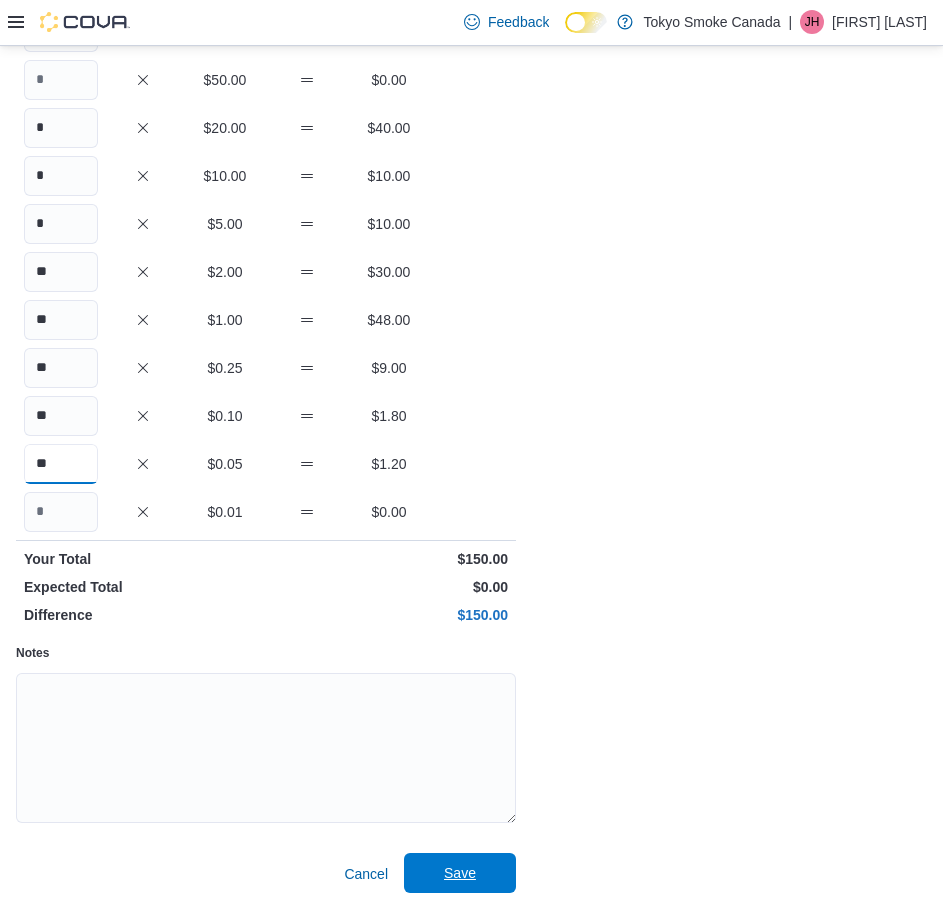 type on "**" 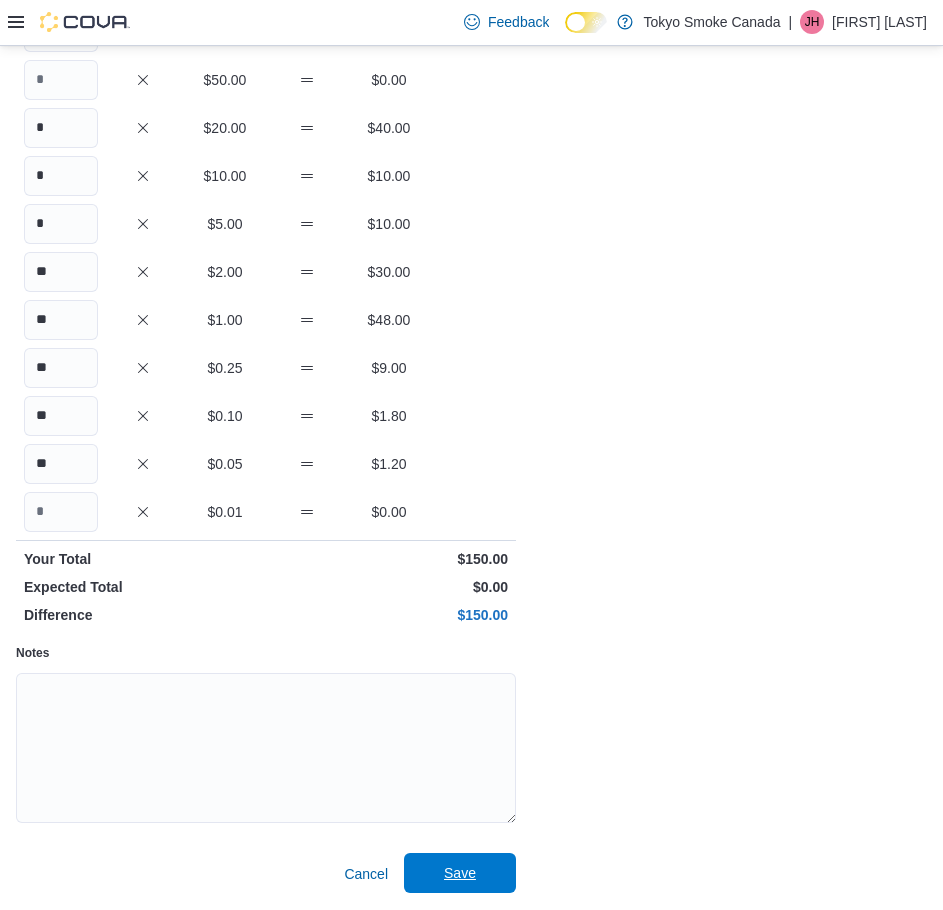 click on "Save" at bounding box center [460, 873] 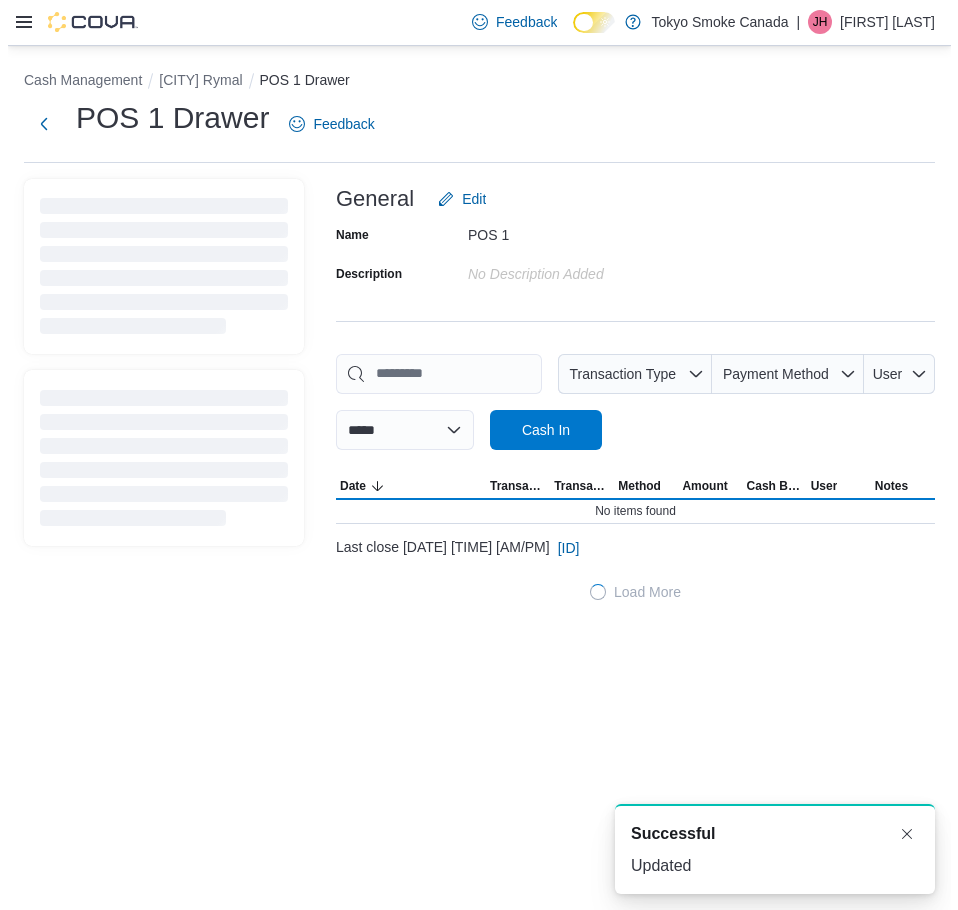 scroll, scrollTop: 0, scrollLeft: 0, axis: both 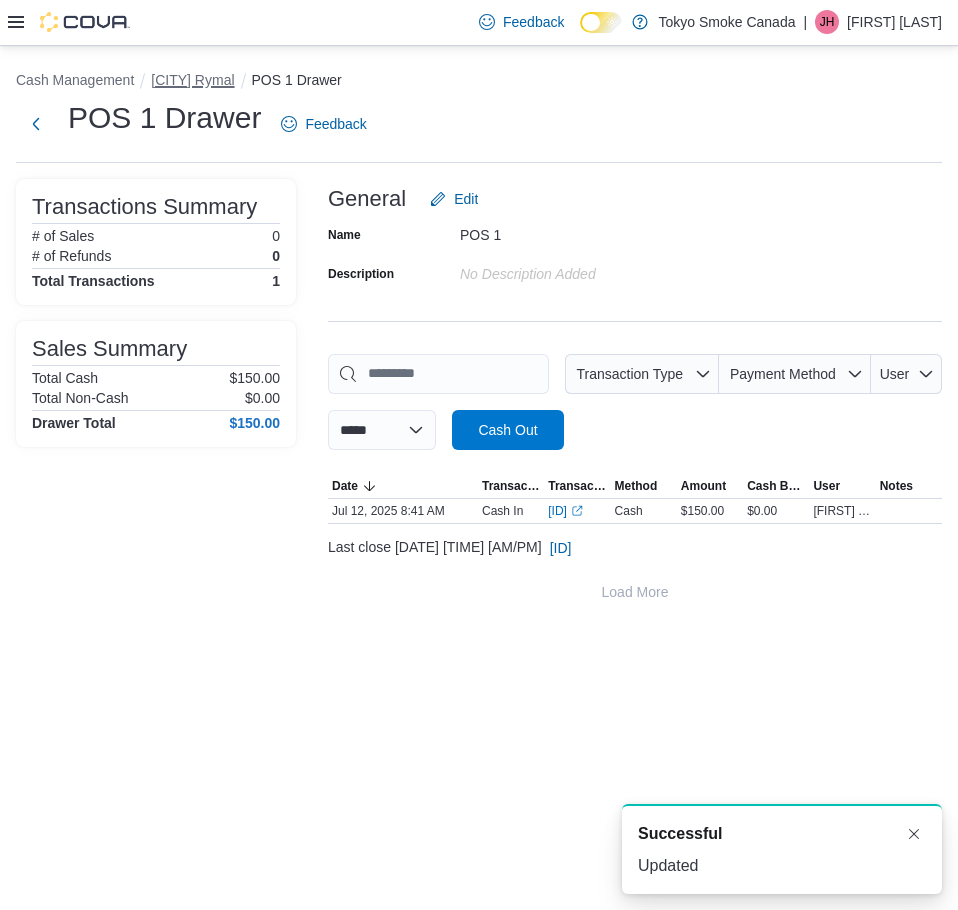 click on "[CITY] Rymal" at bounding box center (192, 80) 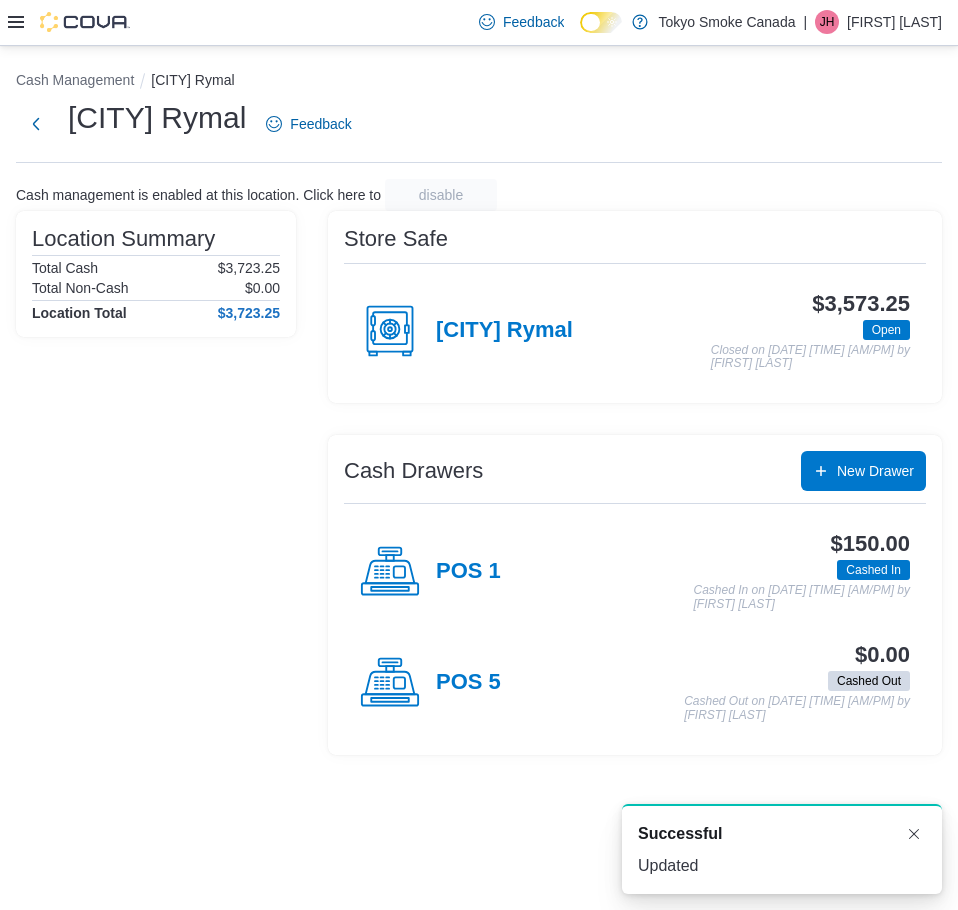 click on "POS 5" at bounding box center [430, 683] 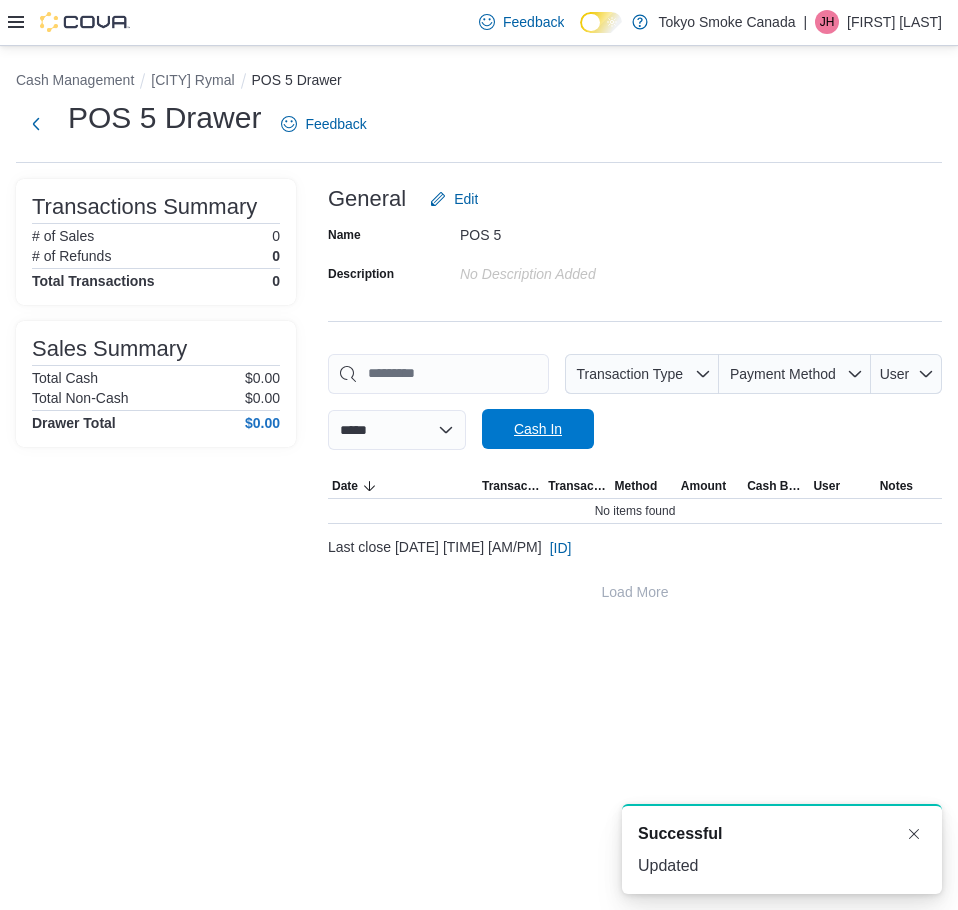 click on "Cash In" at bounding box center (538, 429) 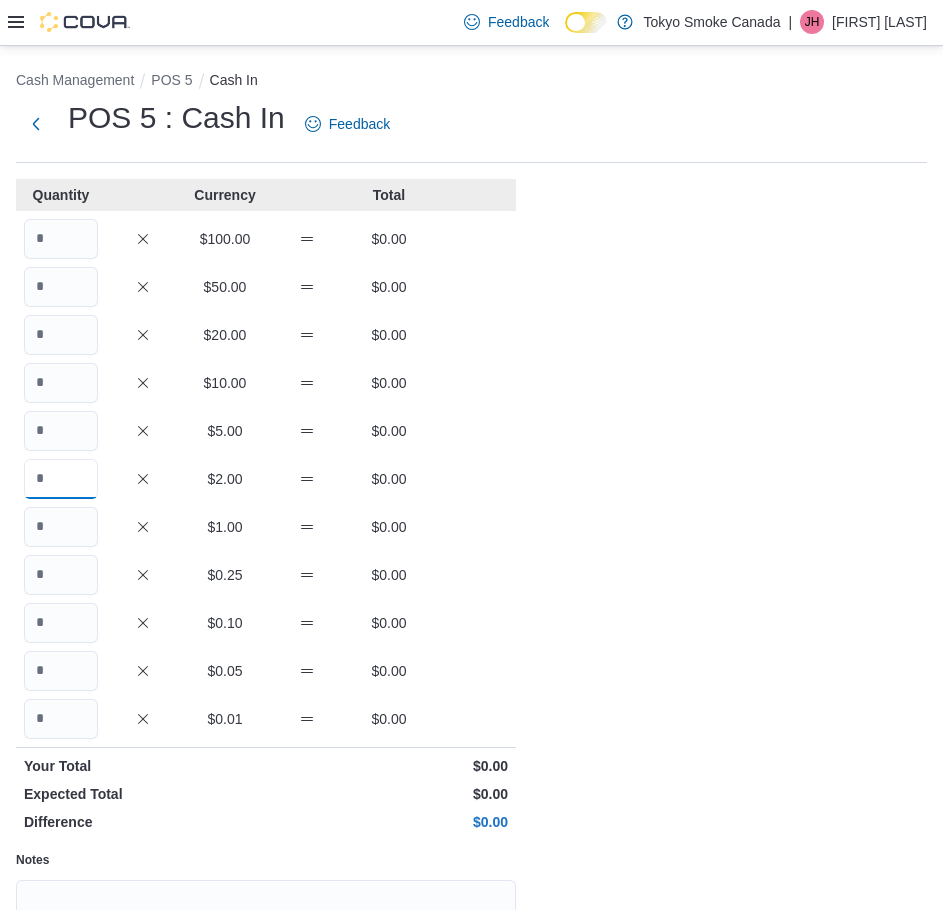 click at bounding box center [61, 479] 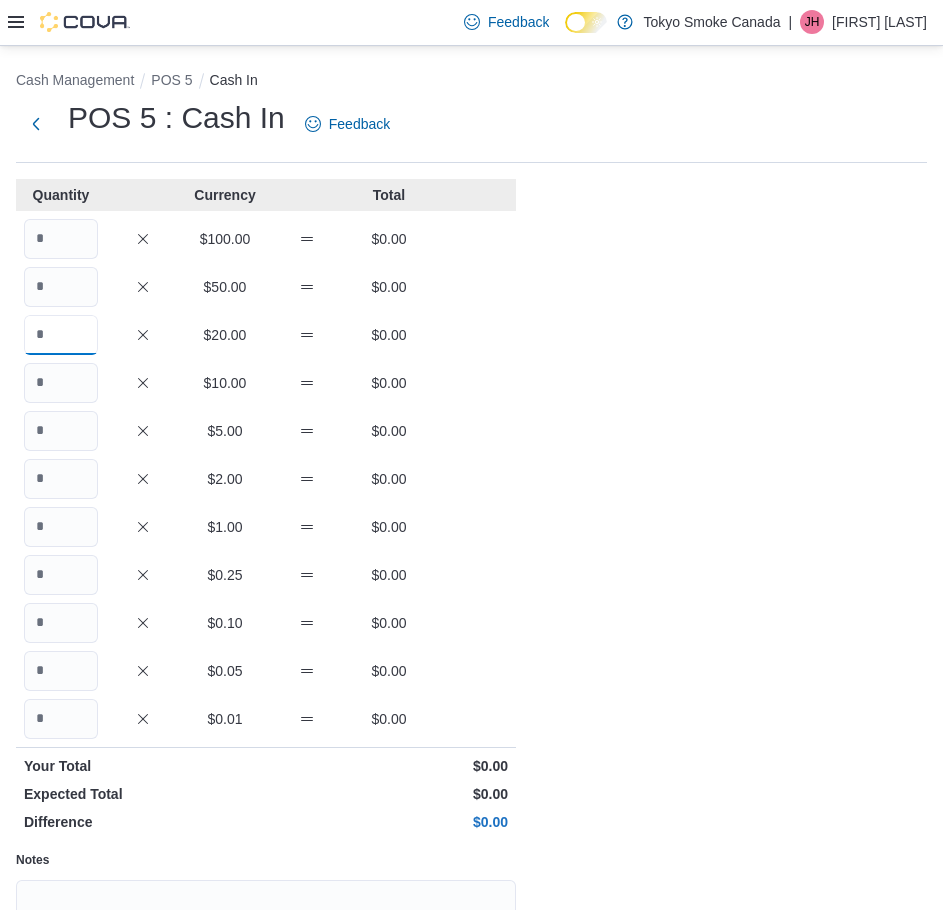 click at bounding box center [61, 335] 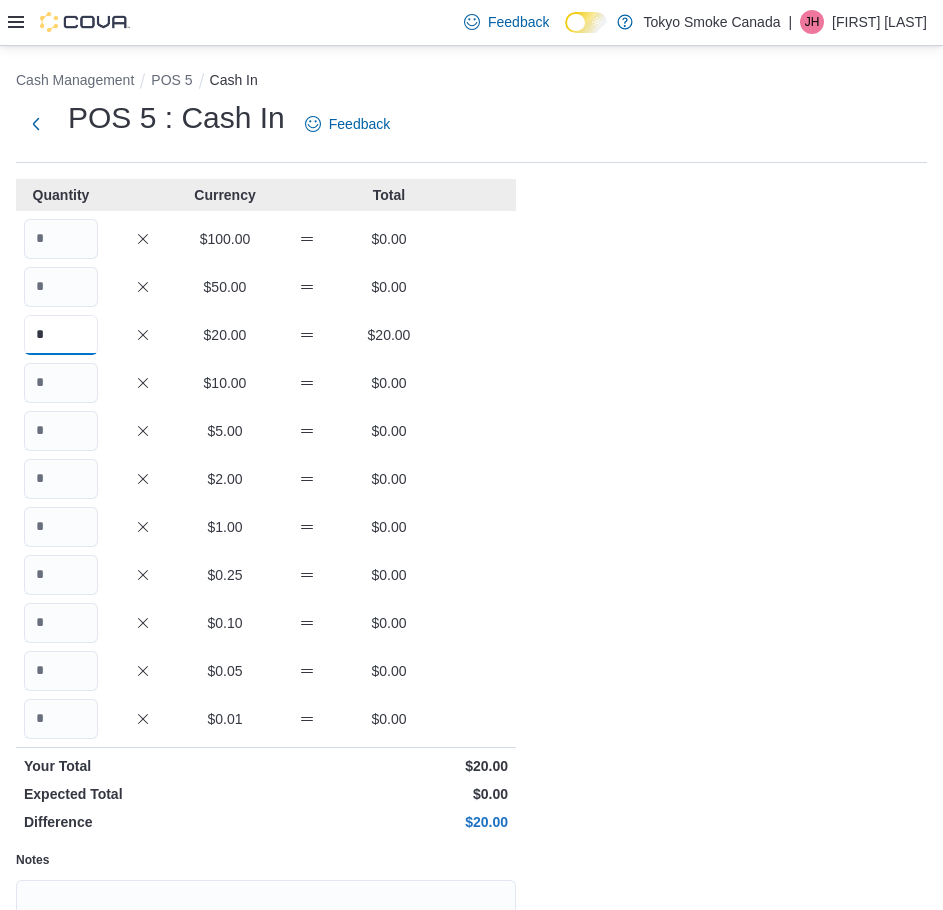 type on "*" 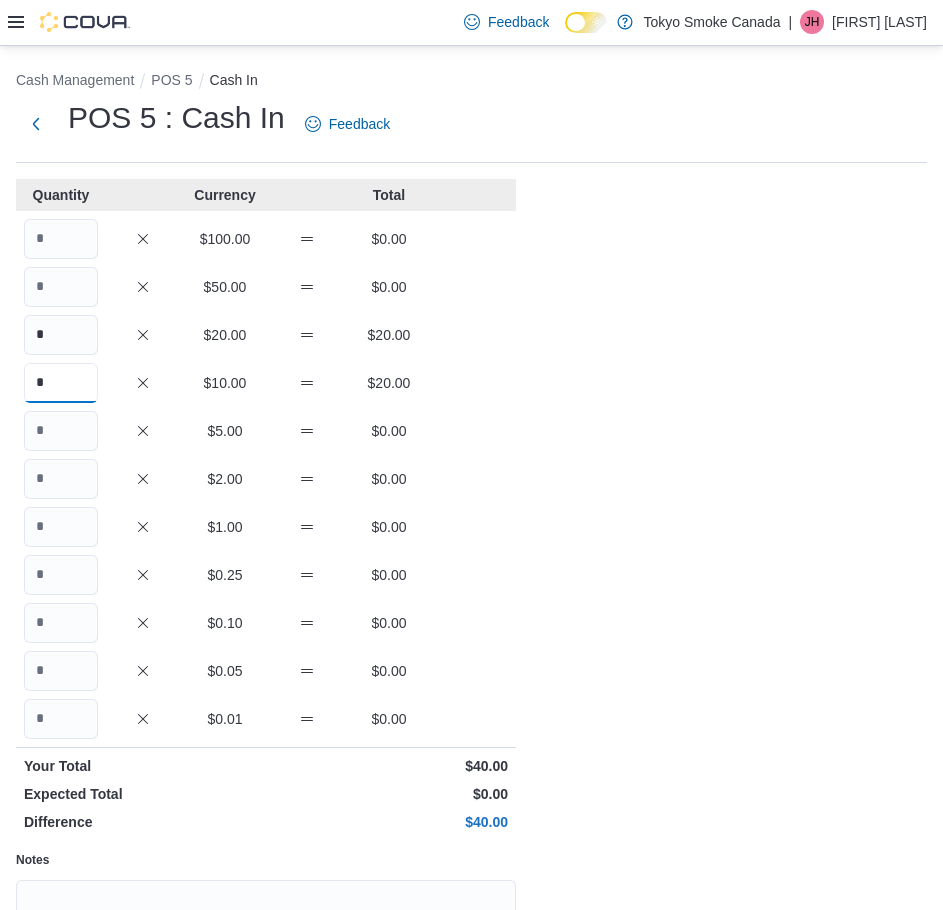 type on "*" 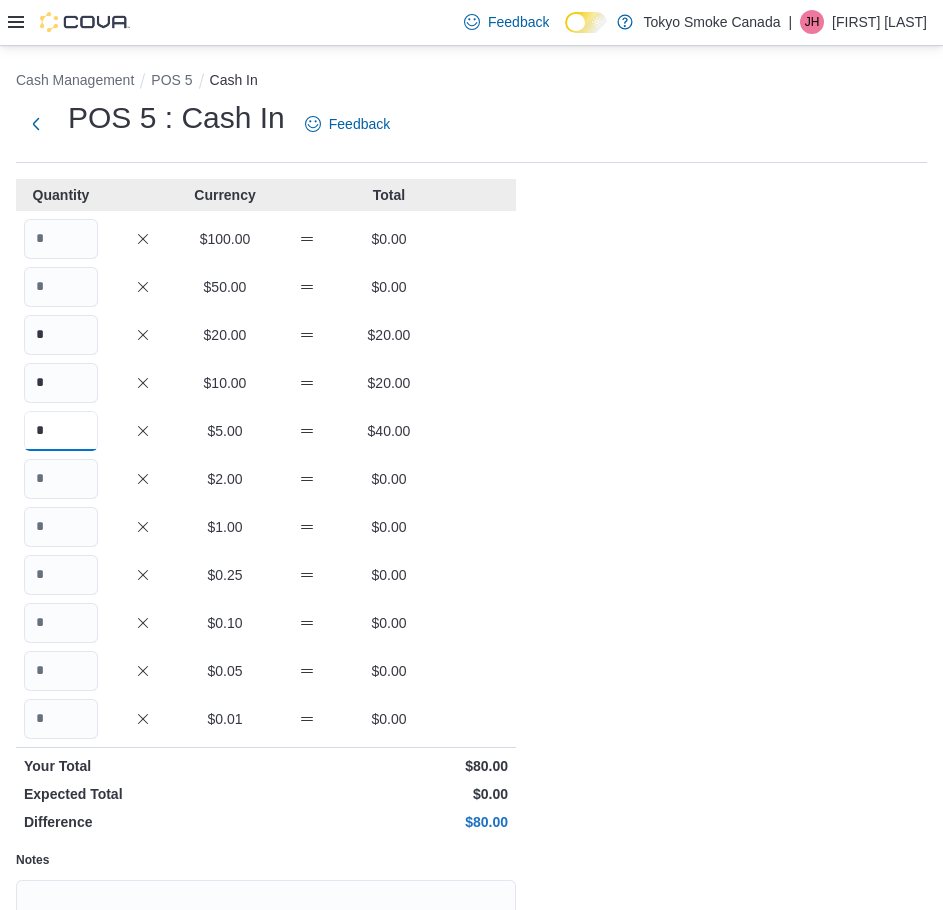 type on "*" 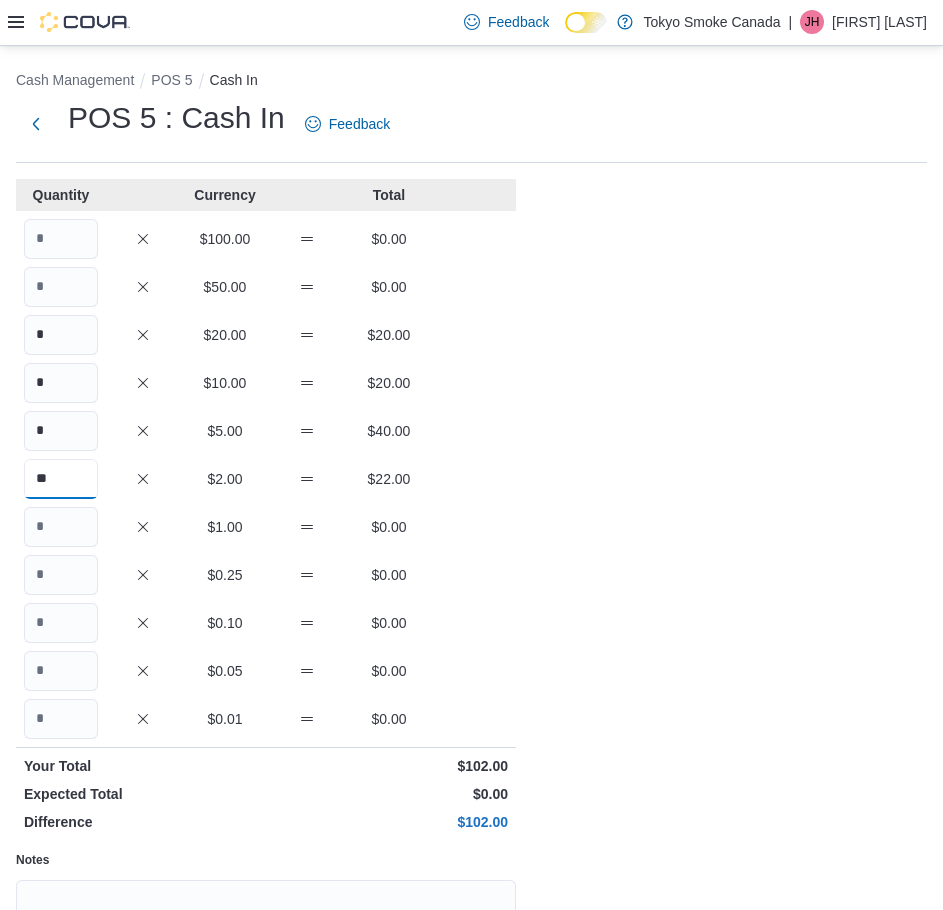 type on "**" 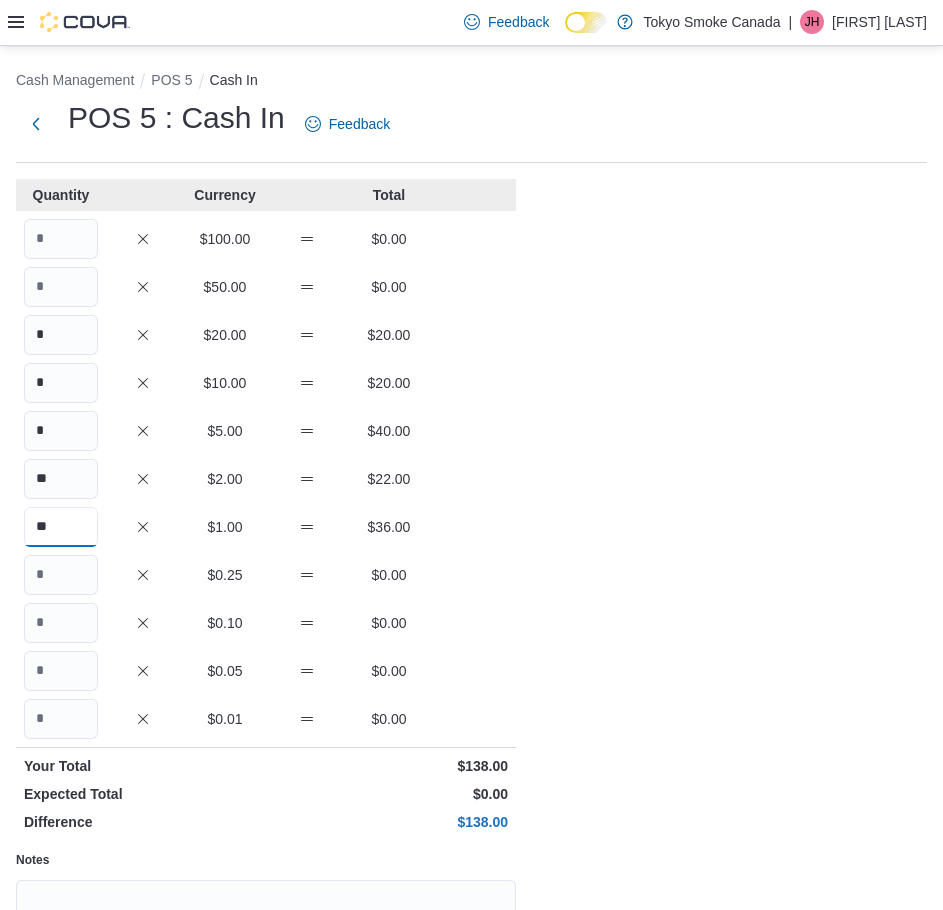 type on "**" 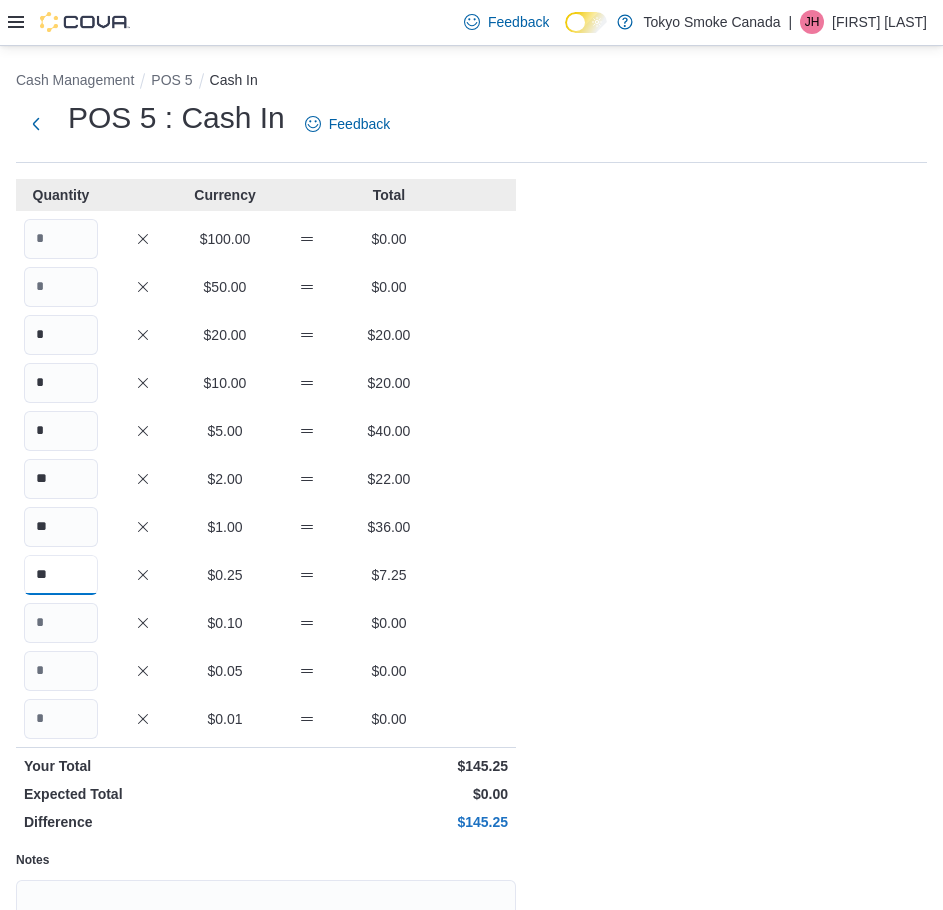 type on "**" 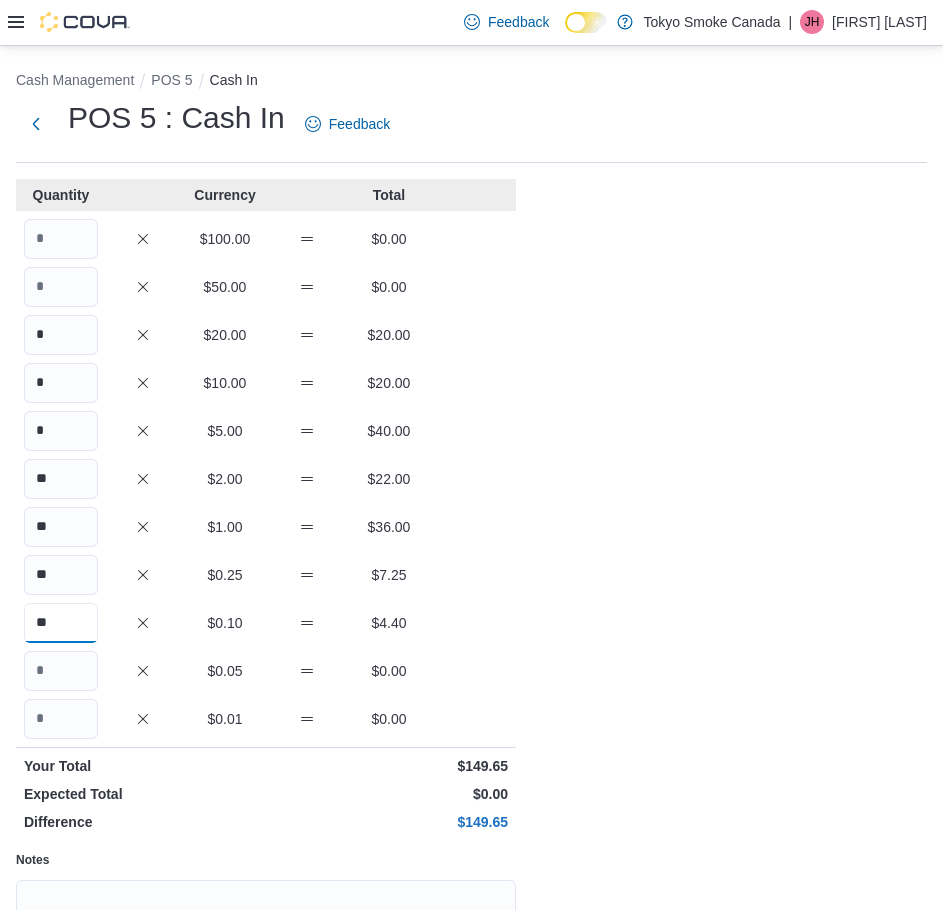 type on "**" 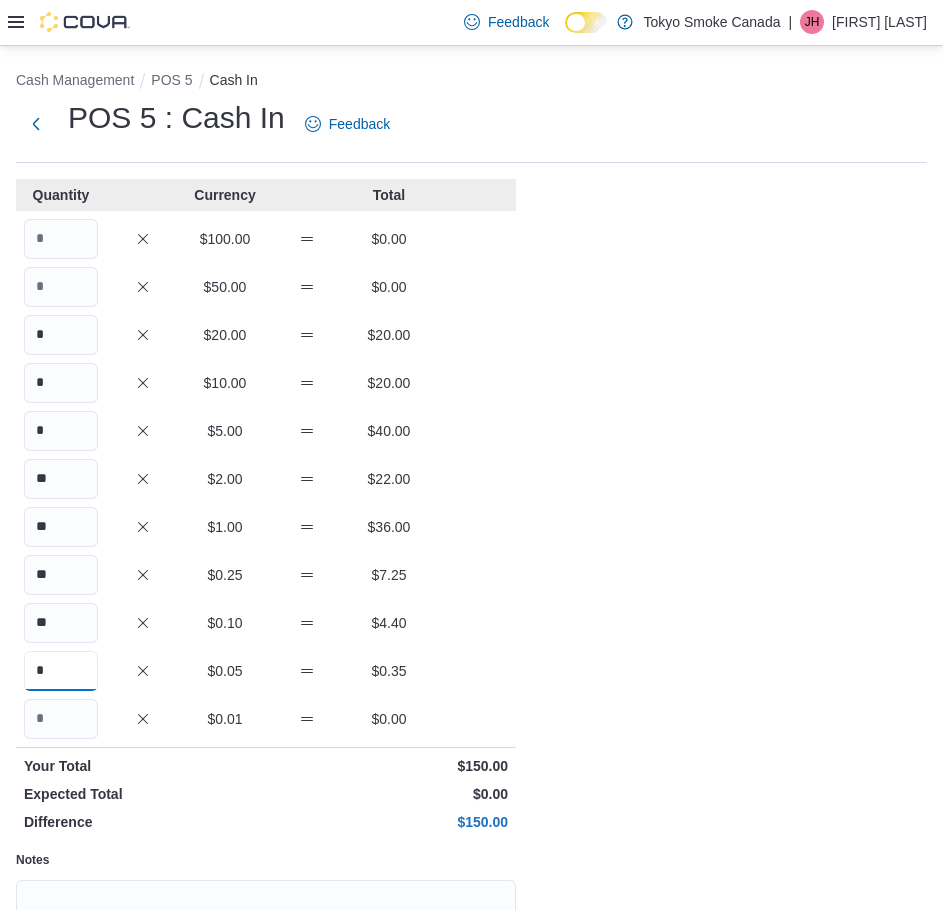 type on "*" 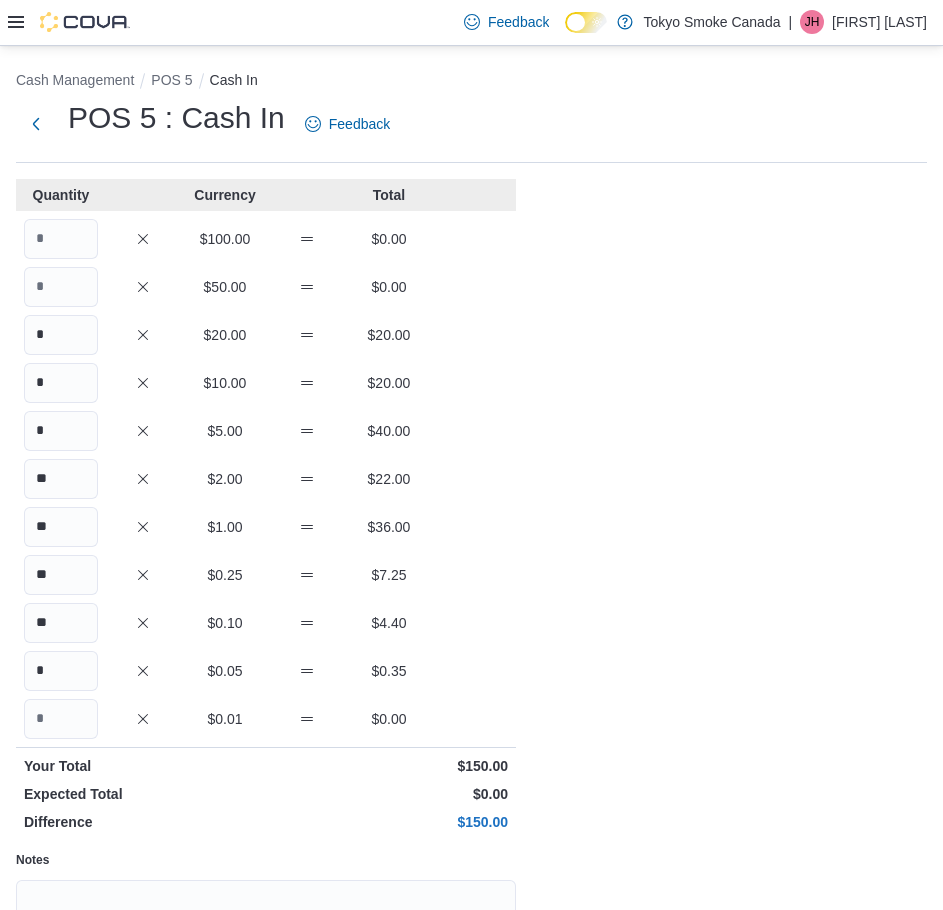 click on "Cash Management POS 5 Cash In POS 5 : Cash In Feedback   Quantity Currency Total $100.00 $0.00 $50.00 $0.00 * $20.00 $20.00 * $10.00 $20.00 * $5.00 $40.00 ** $2.00 $22.00 ** $1.00 $36.00 ** $0.25 $7.25 ** $0.10 $4.40 * $0.05 $0.35 $0.01 $0.00 Your Total $150.00 Expected Total $0.00 Difference $150.00 Notes  Cancel Save" at bounding box center (471, 581) 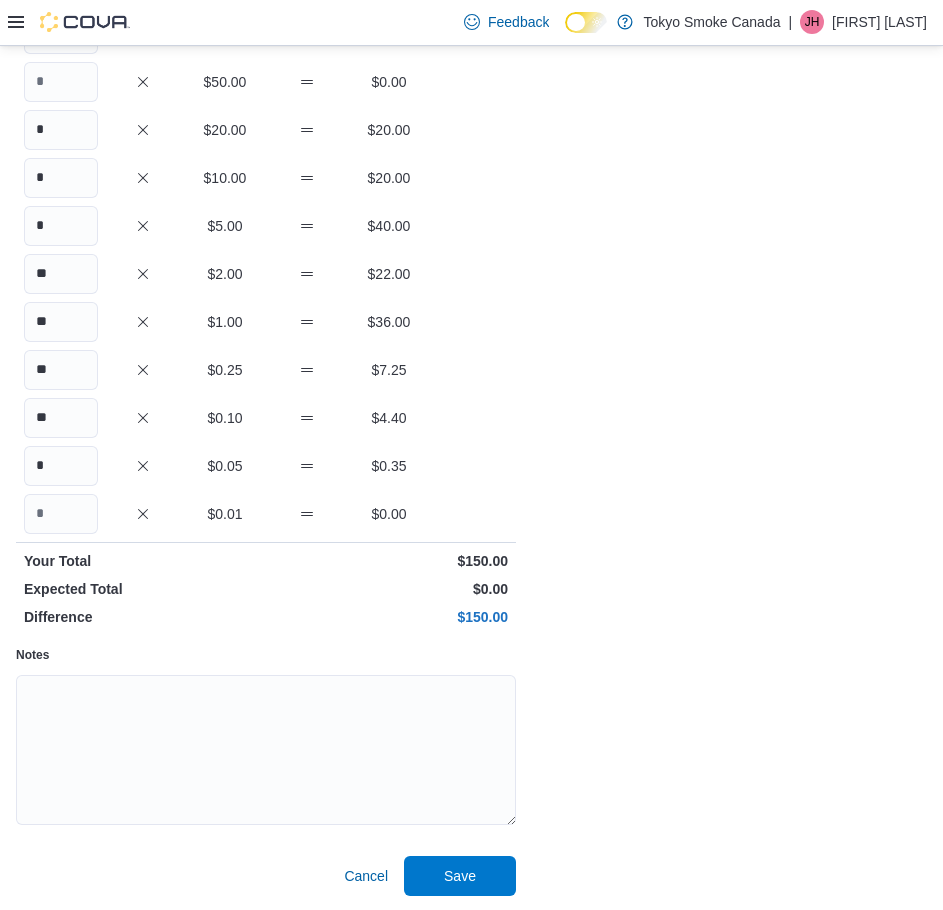 scroll, scrollTop: 207, scrollLeft: 0, axis: vertical 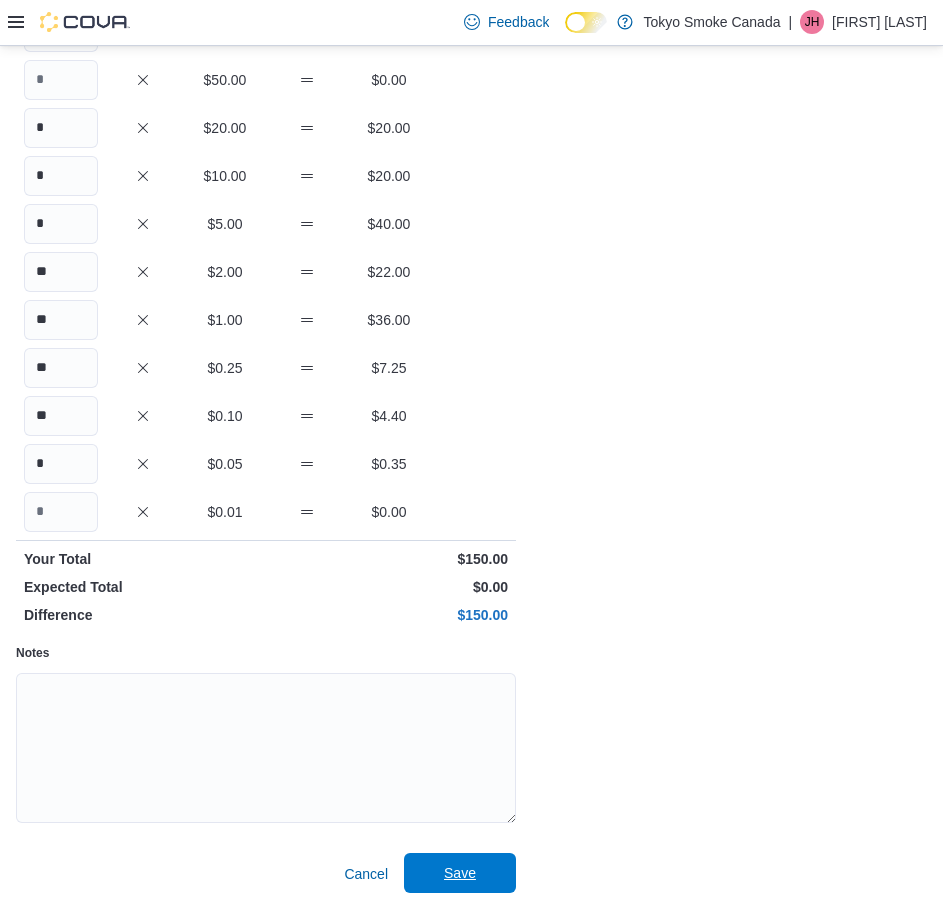 click on "Save" at bounding box center [460, 873] 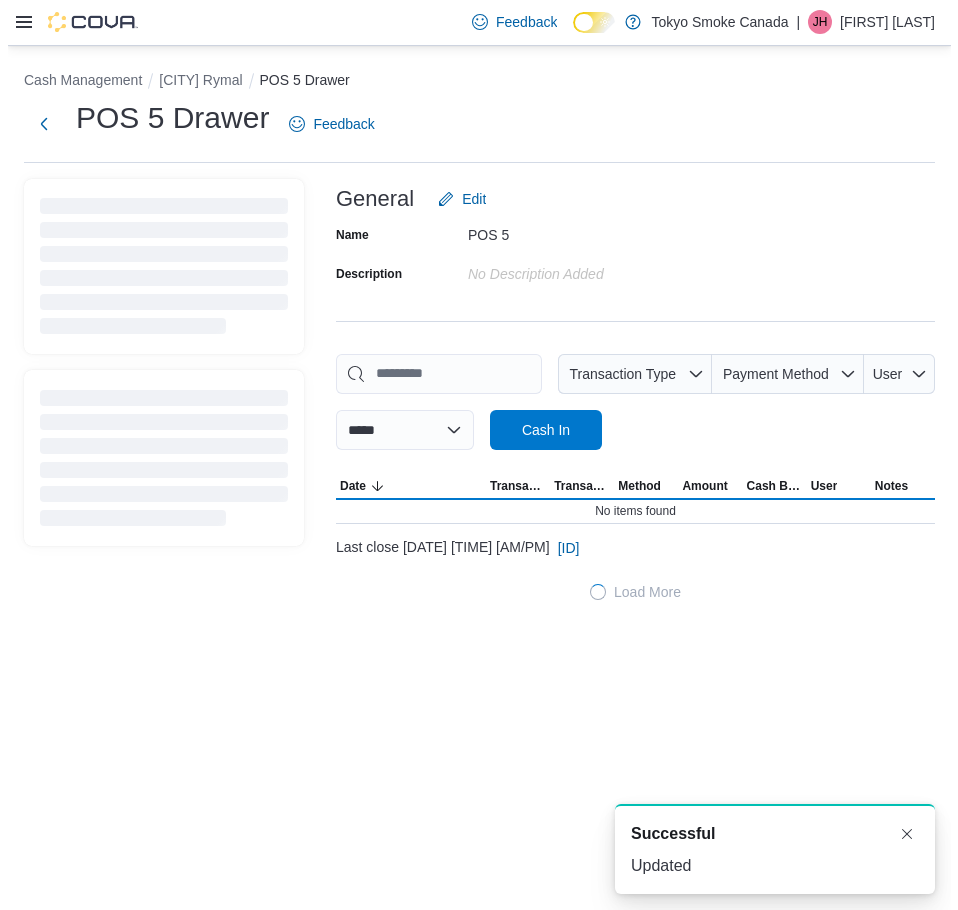 scroll, scrollTop: 0, scrollLeft: 0, axis: both 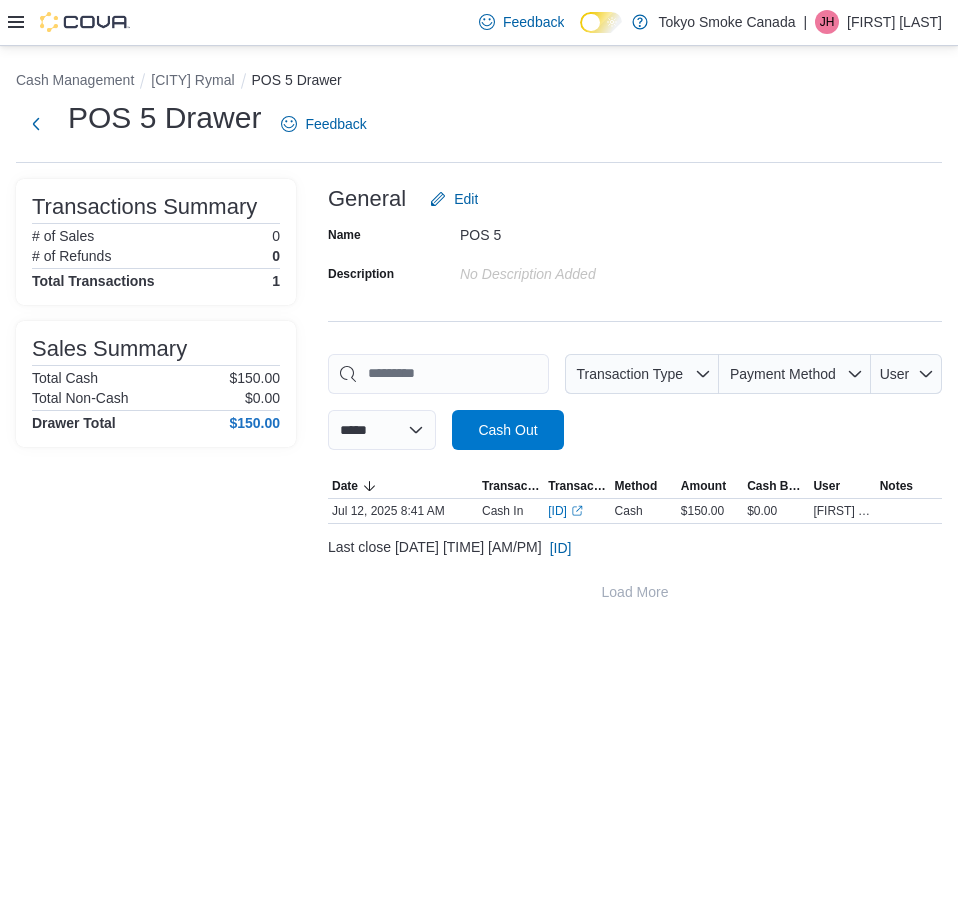 click on "[CITY] Rymal" at bounding box center [201, 80] 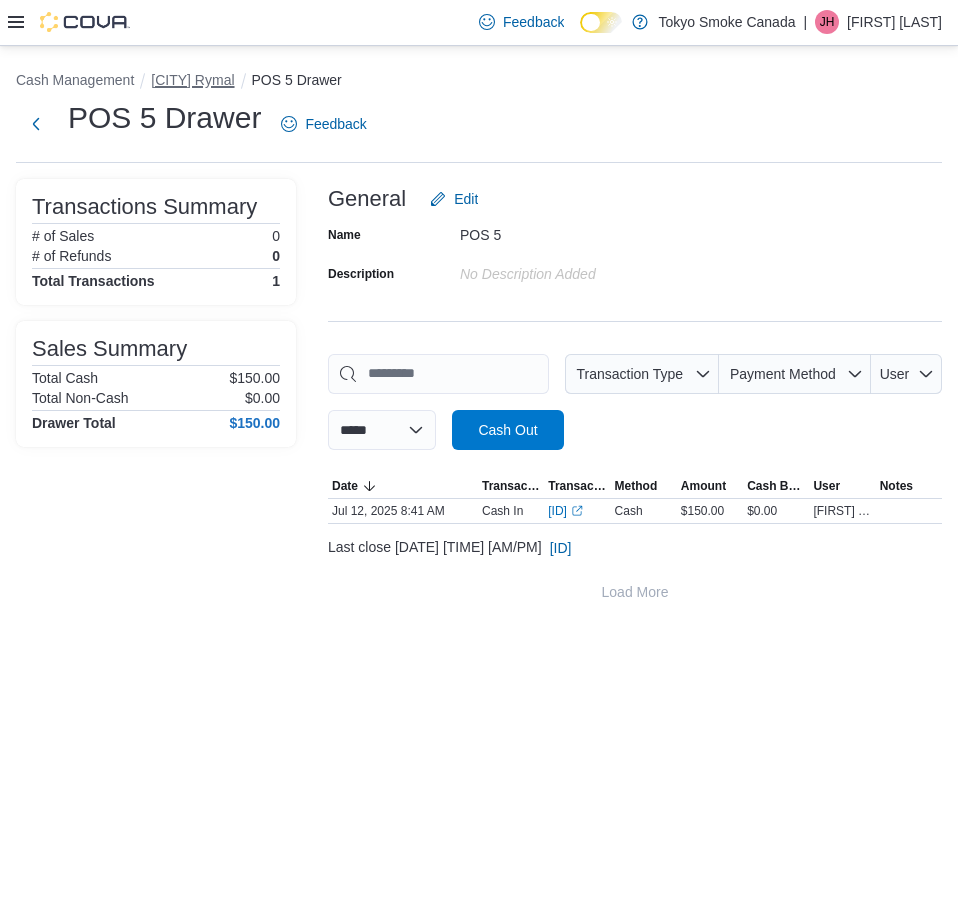 click on "[CITY] Rymal" at bounding box center [192, 80] 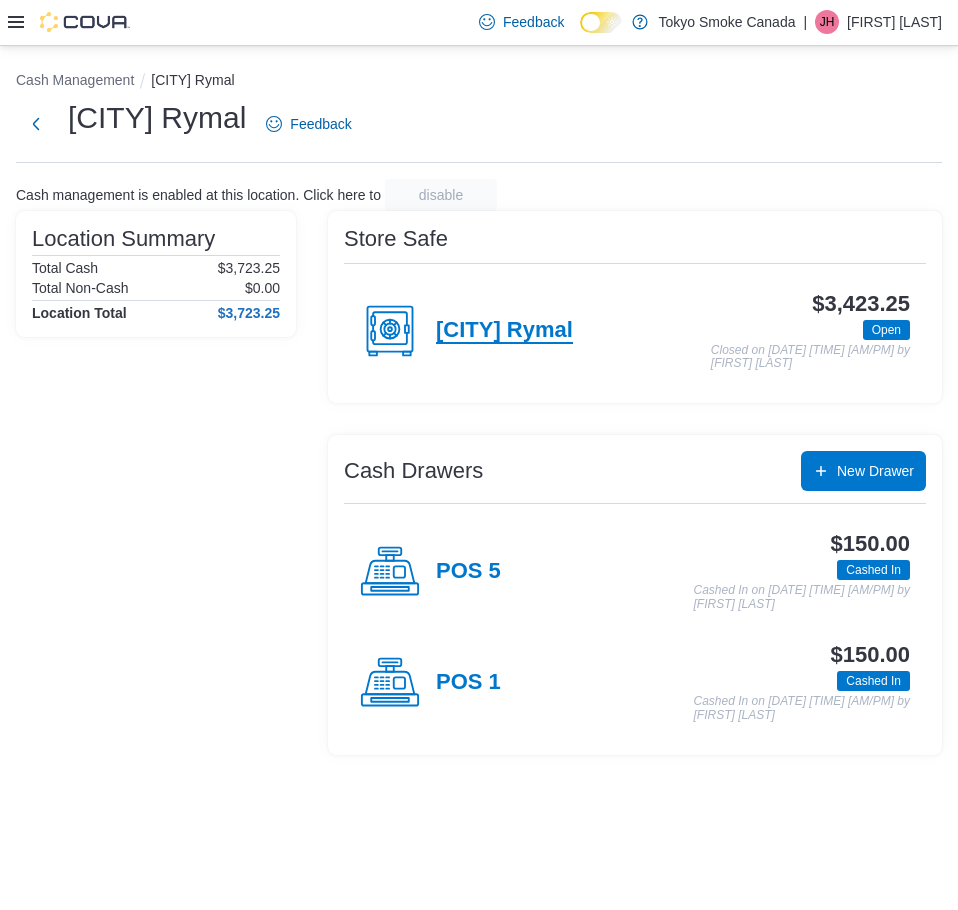click on "[CITY] Rymal" at bounding box center [504, 331] 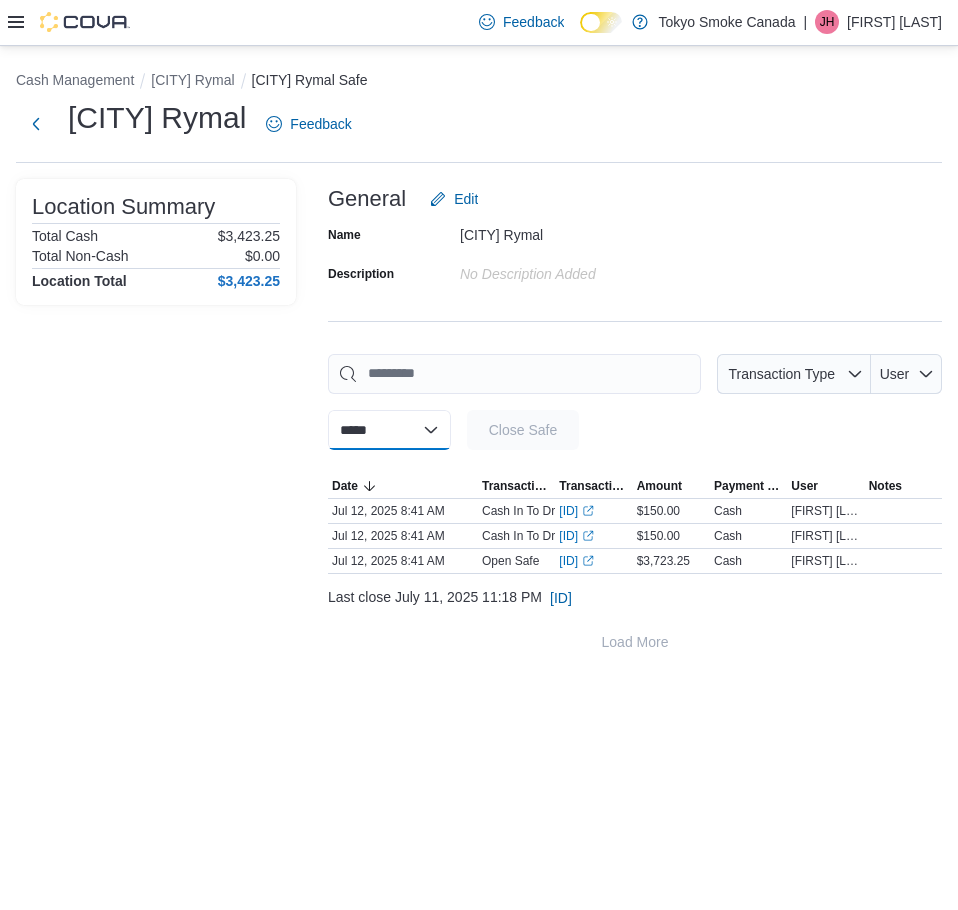 click on "**********" at bounding box center (389, 430) 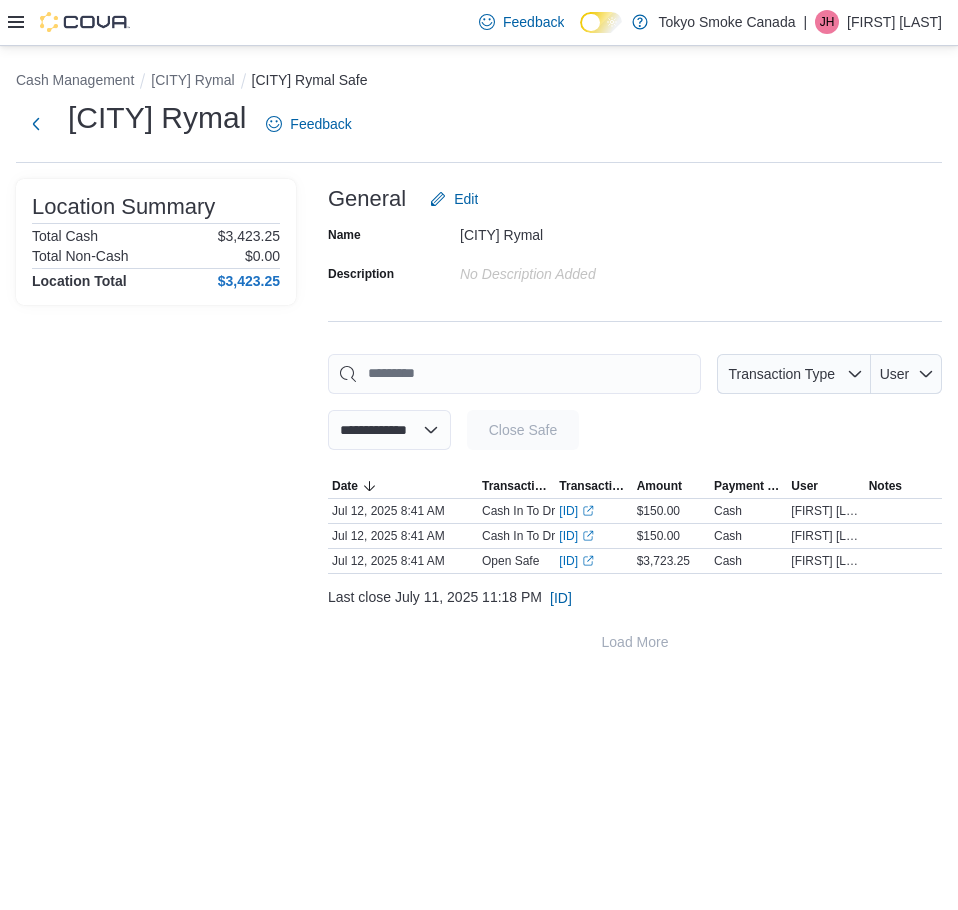 click on "**********" at bounding box center (389, 430) 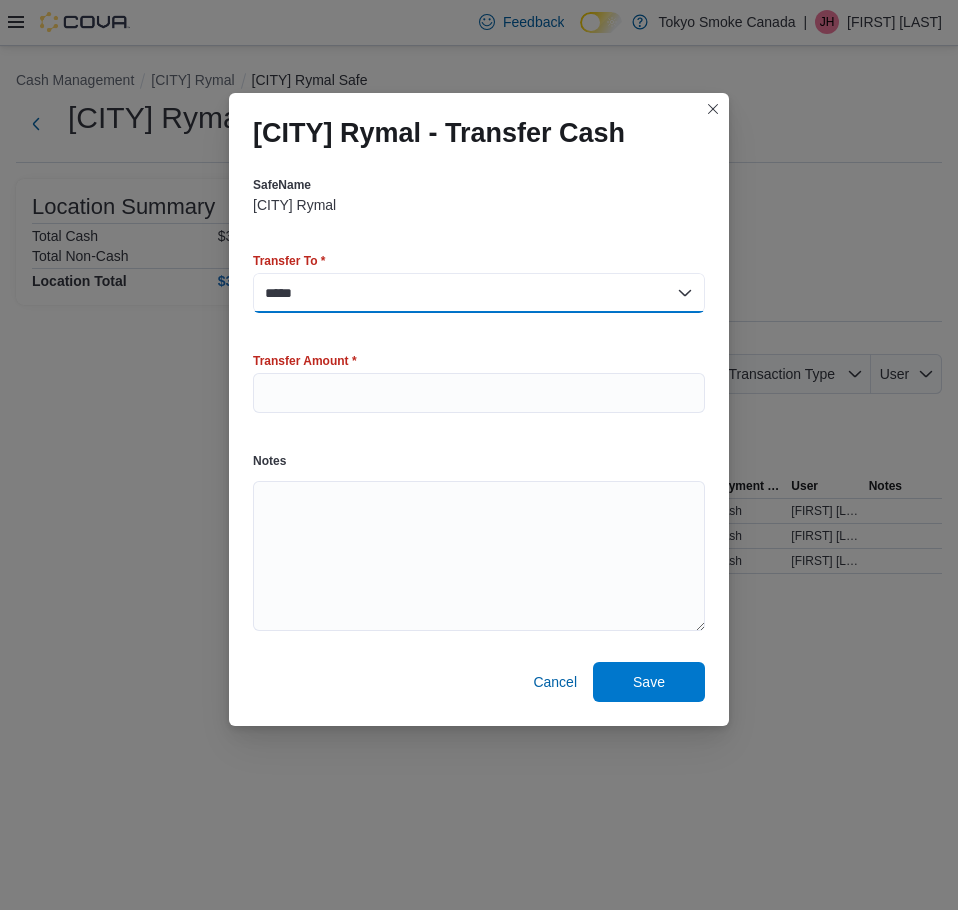 click on "***** *****" at bounding box center (479, 293) 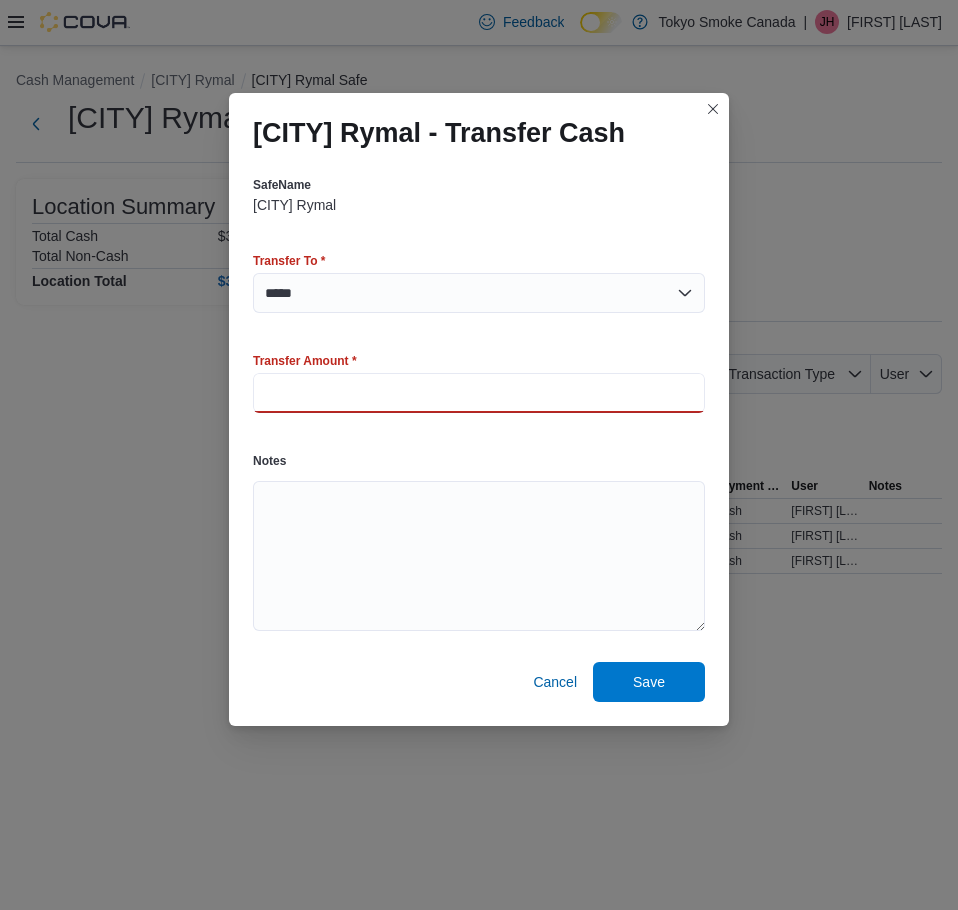 click at bounding box center (479, 393) 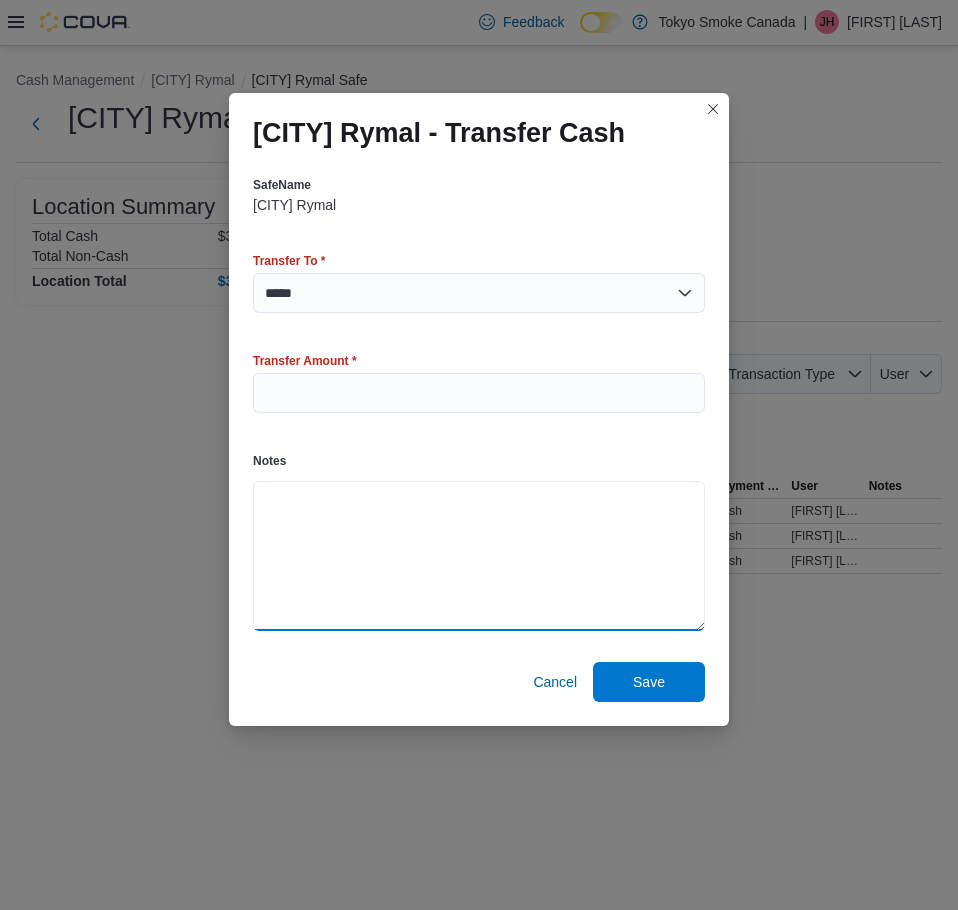 click on "Notes" at bounding box center (479, 556) 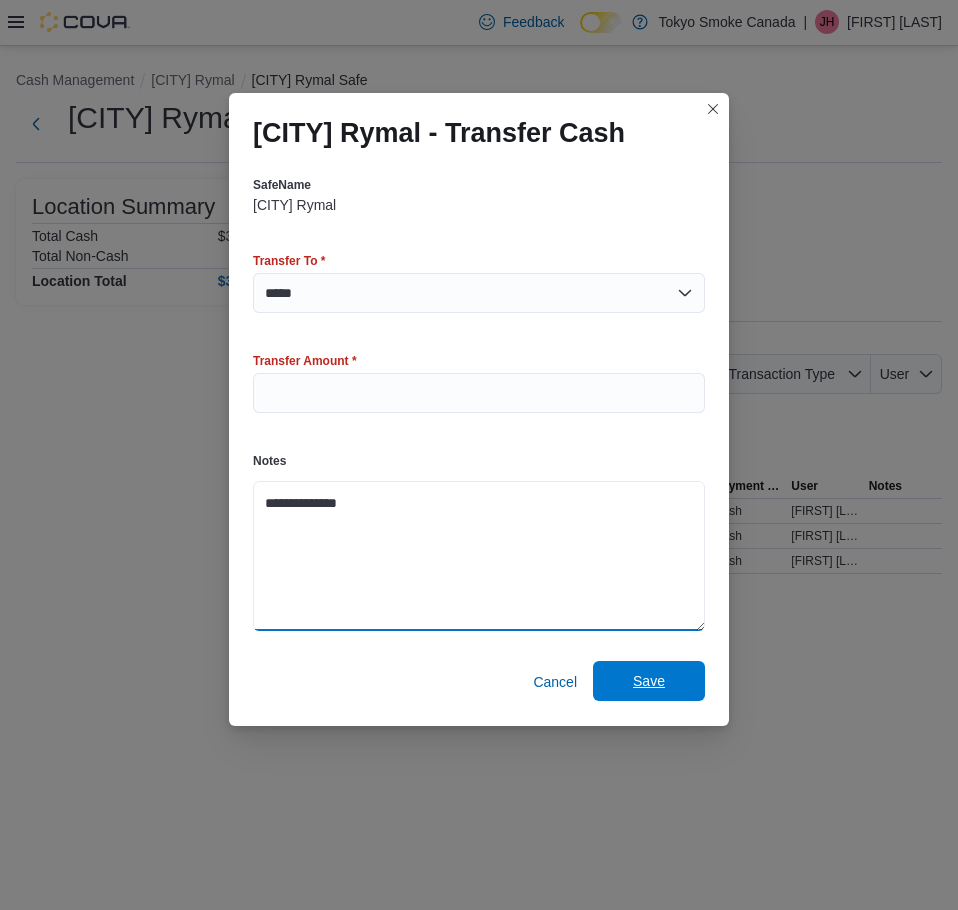 type on "**********" 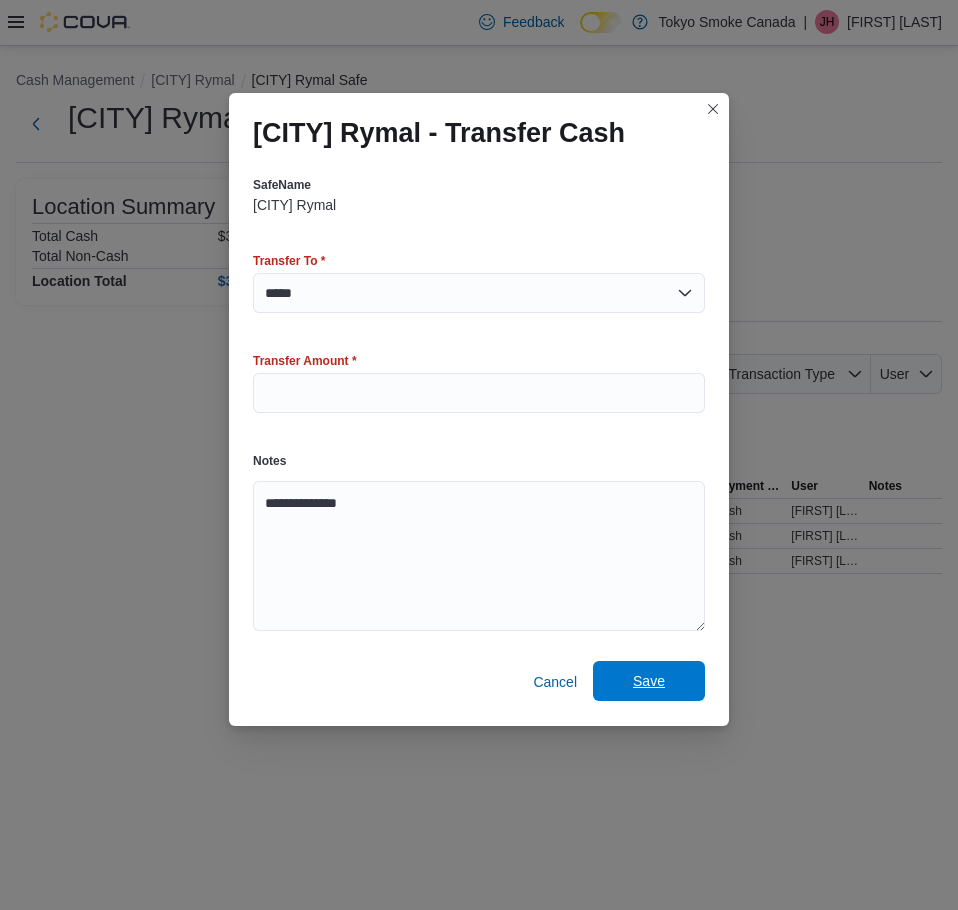 click on "Save" at bounding box center (649, 681) 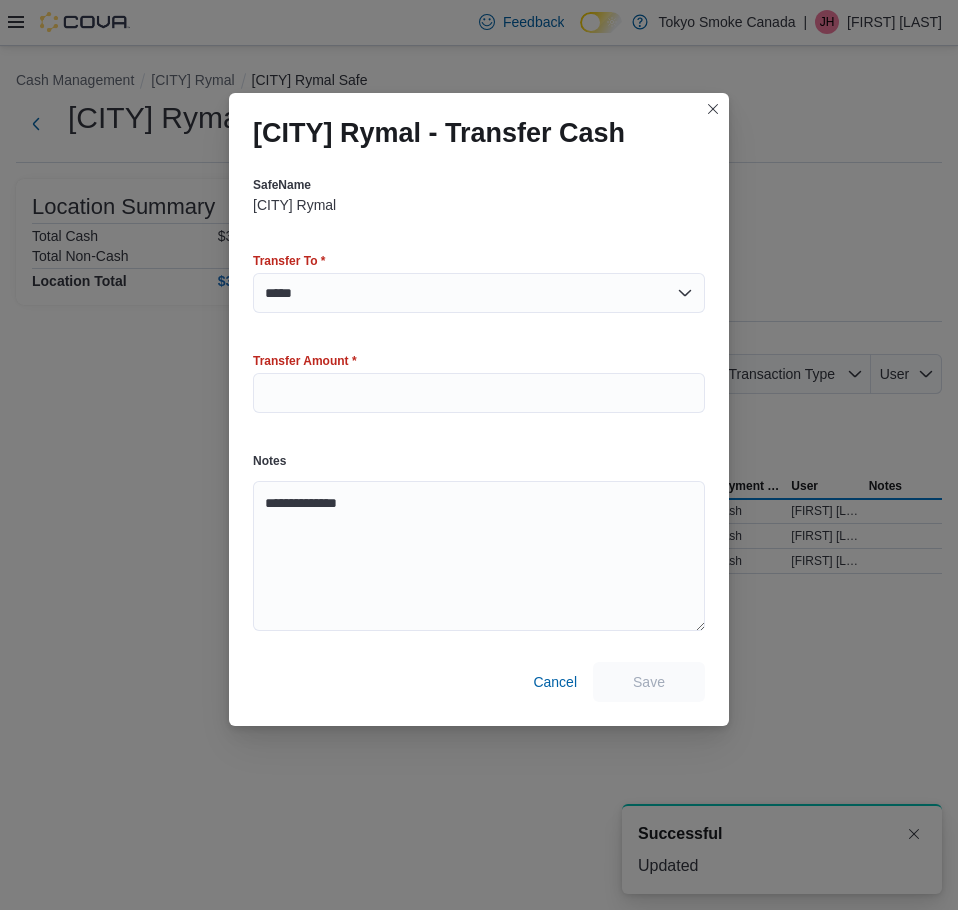 scroll, scrollTop: 0, scrollLeft: 0, axis: both 